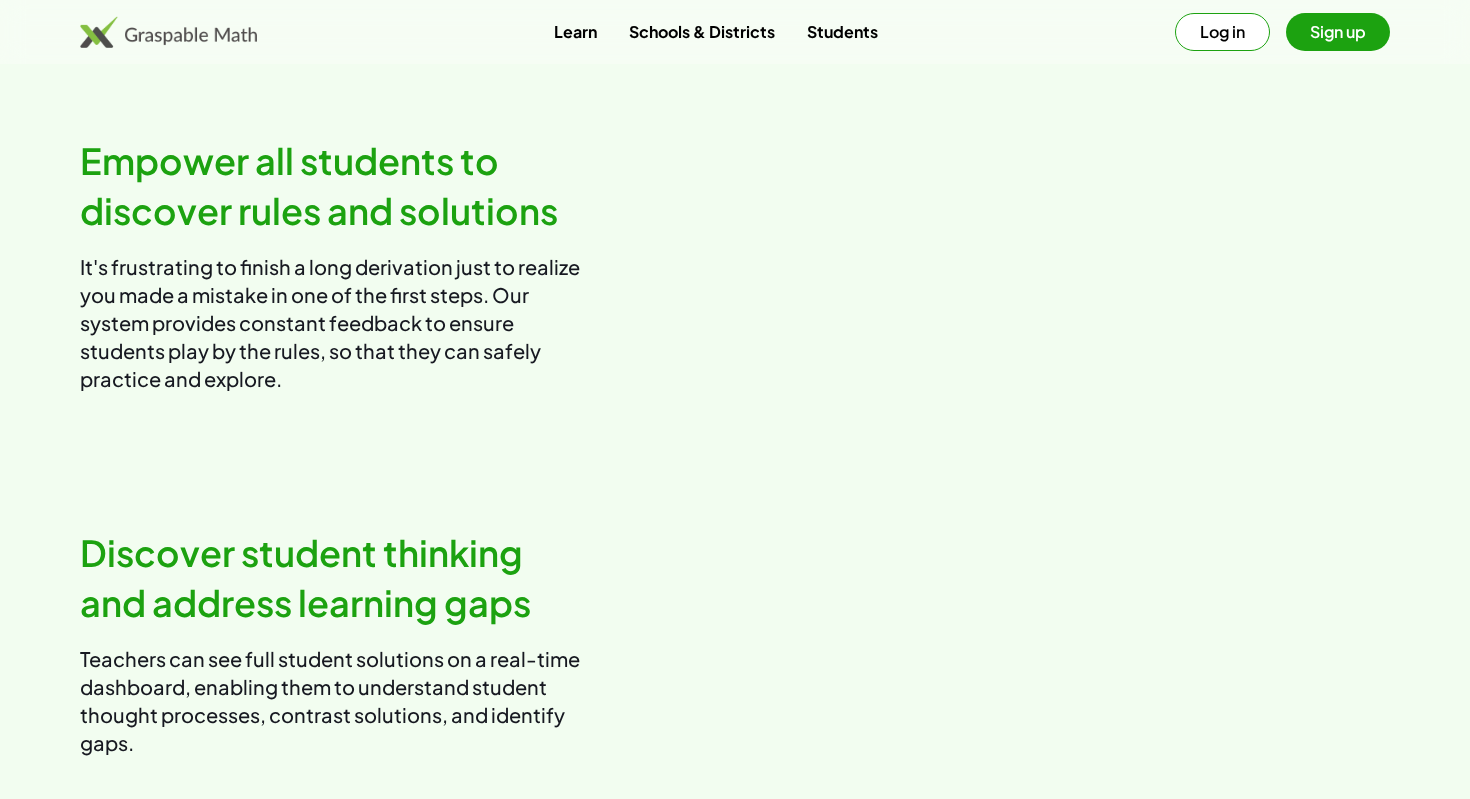 scroll, scrollTop: 0, scrollLeft: 0, axis: both 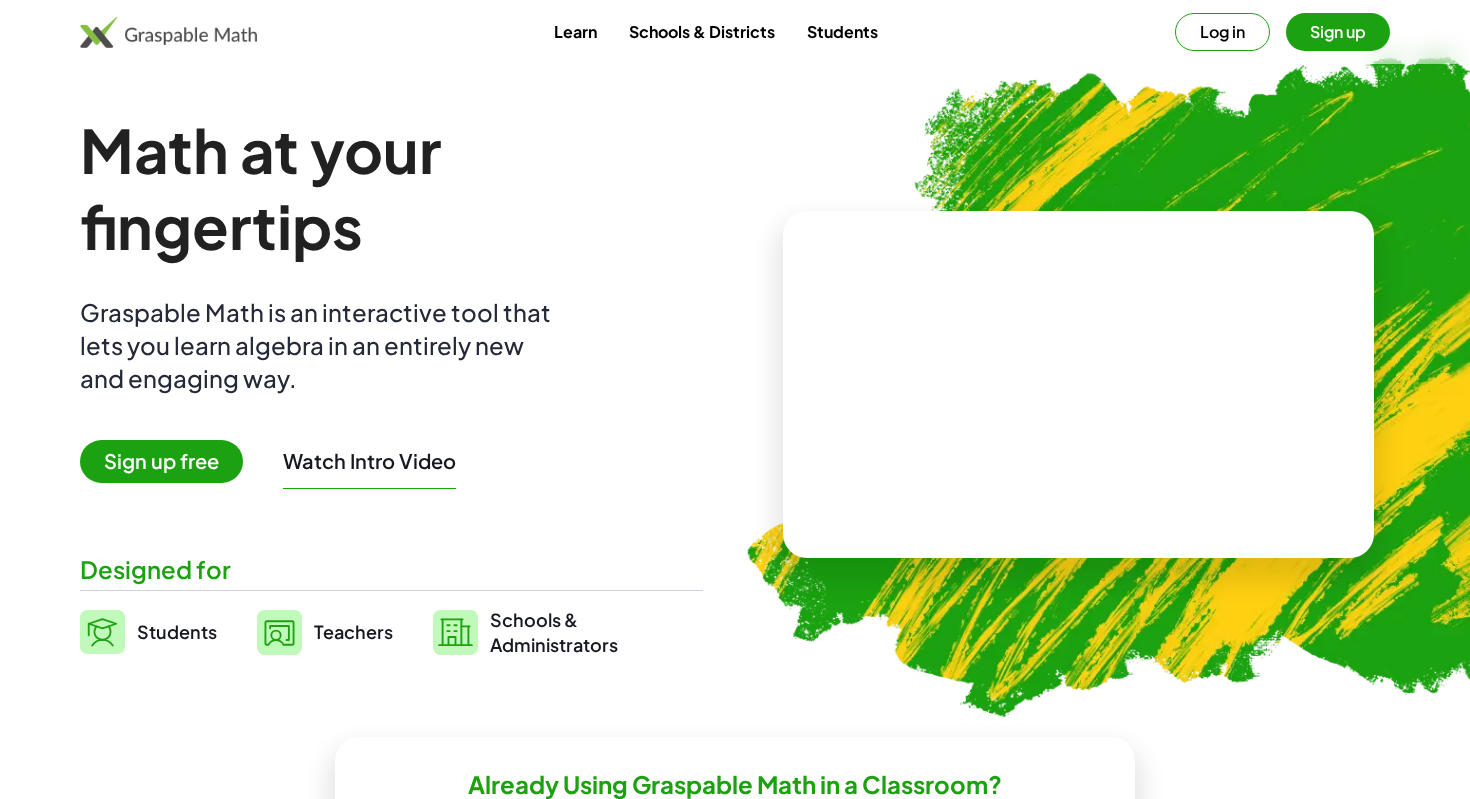 click on "Learn Schools & Districts Students  Log in   Sign up" 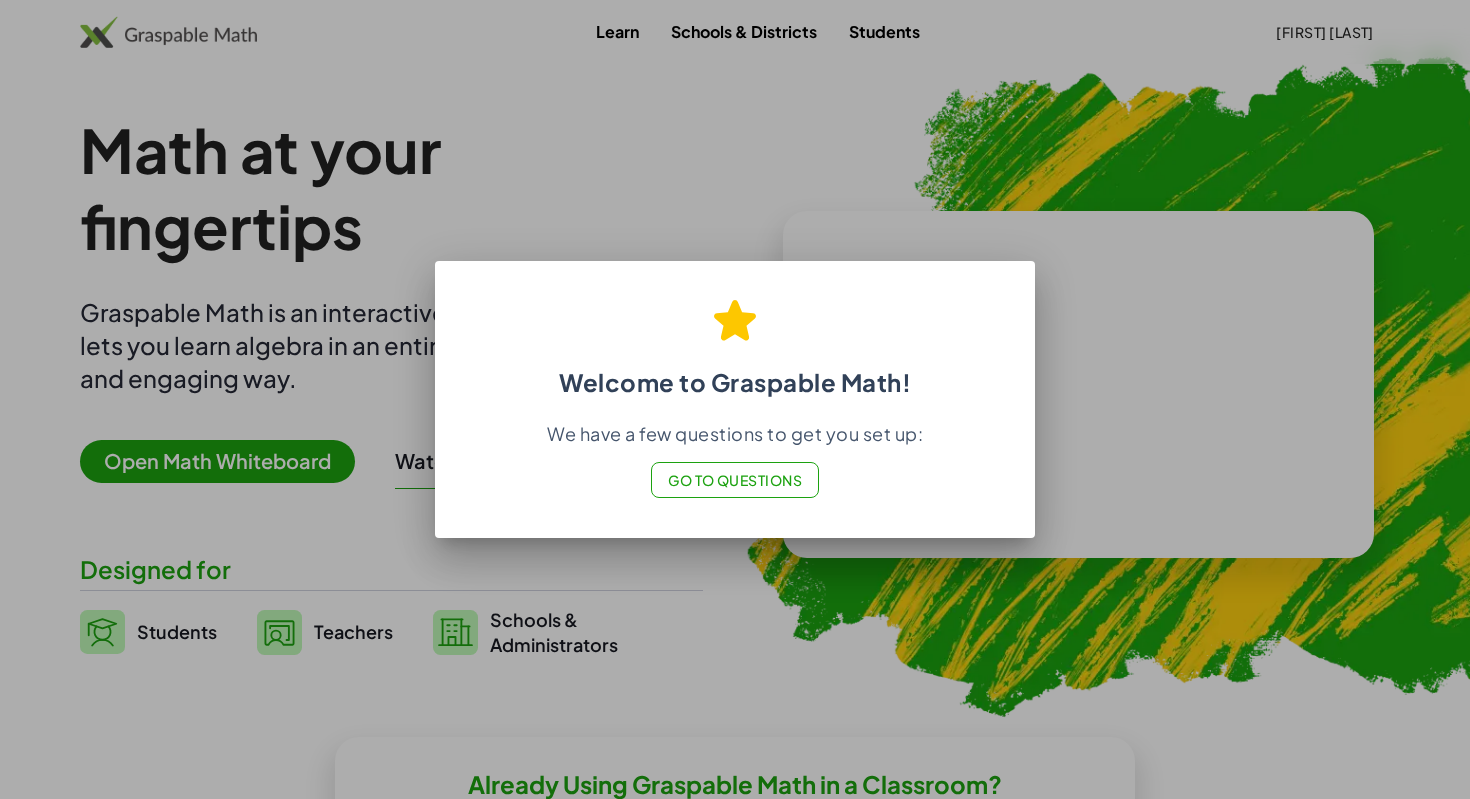 click on "Go to Questions" 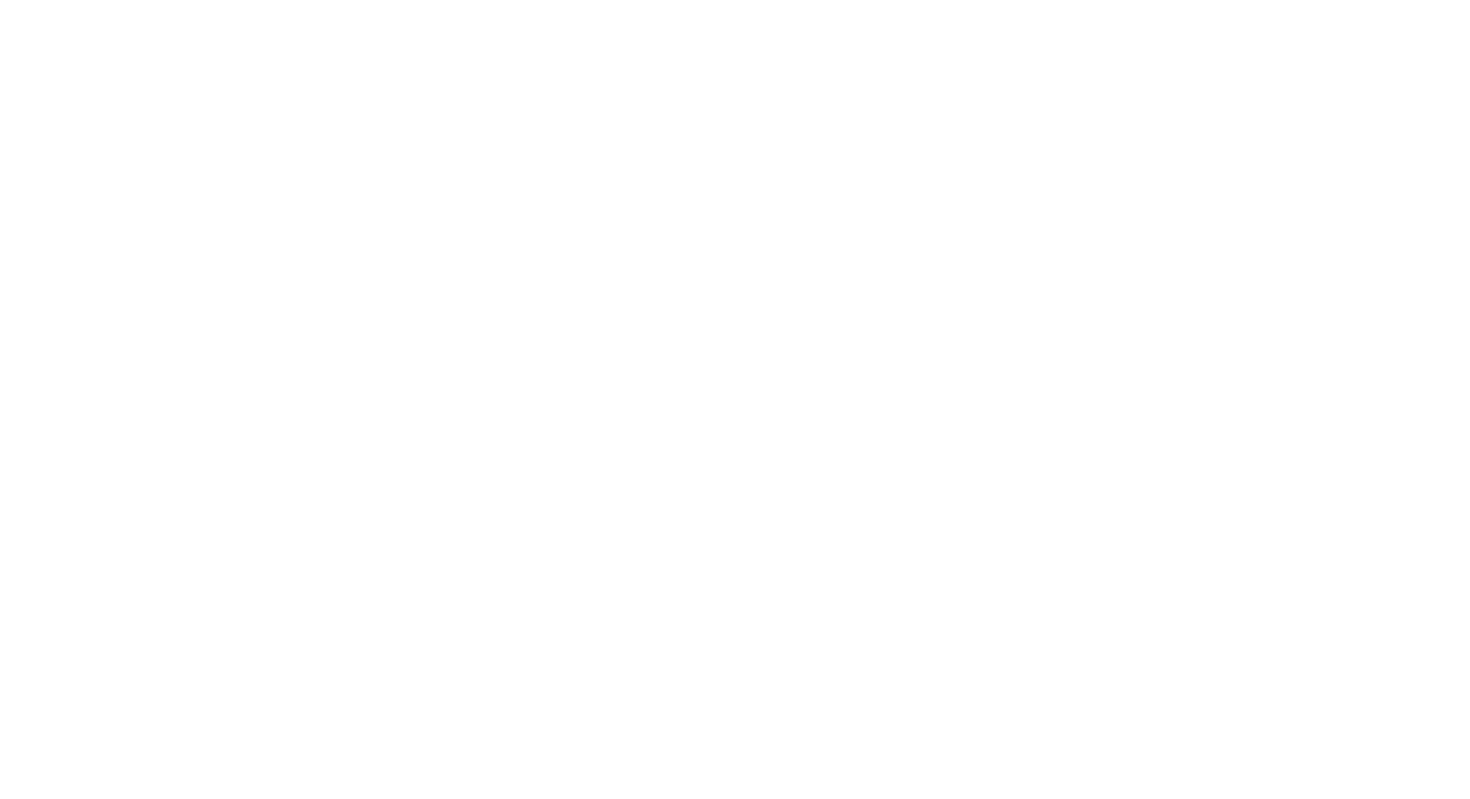 scroll, scrollTop: 0, scrollLeft: 0, axis: both 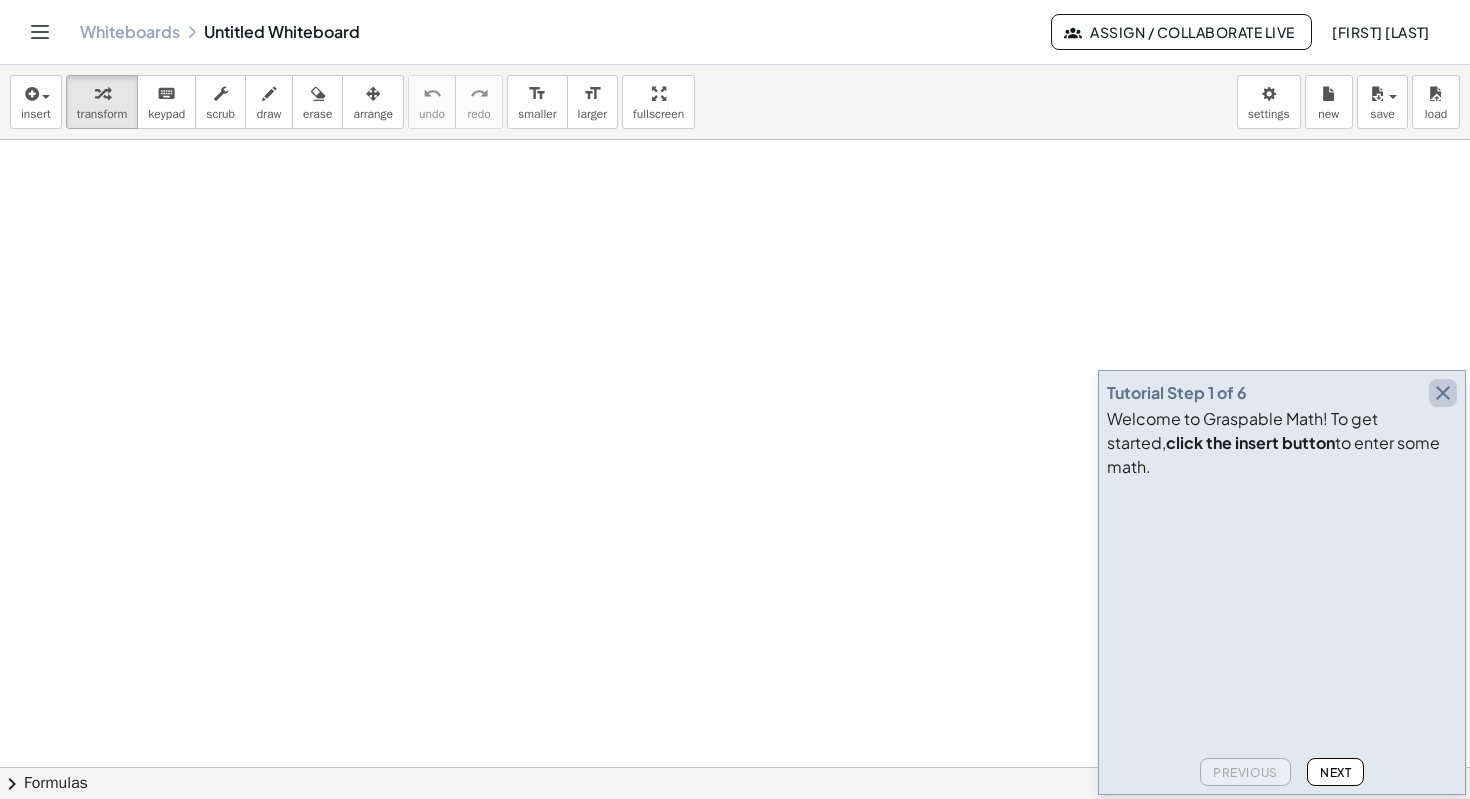 click at bounding box center (1443, 393) 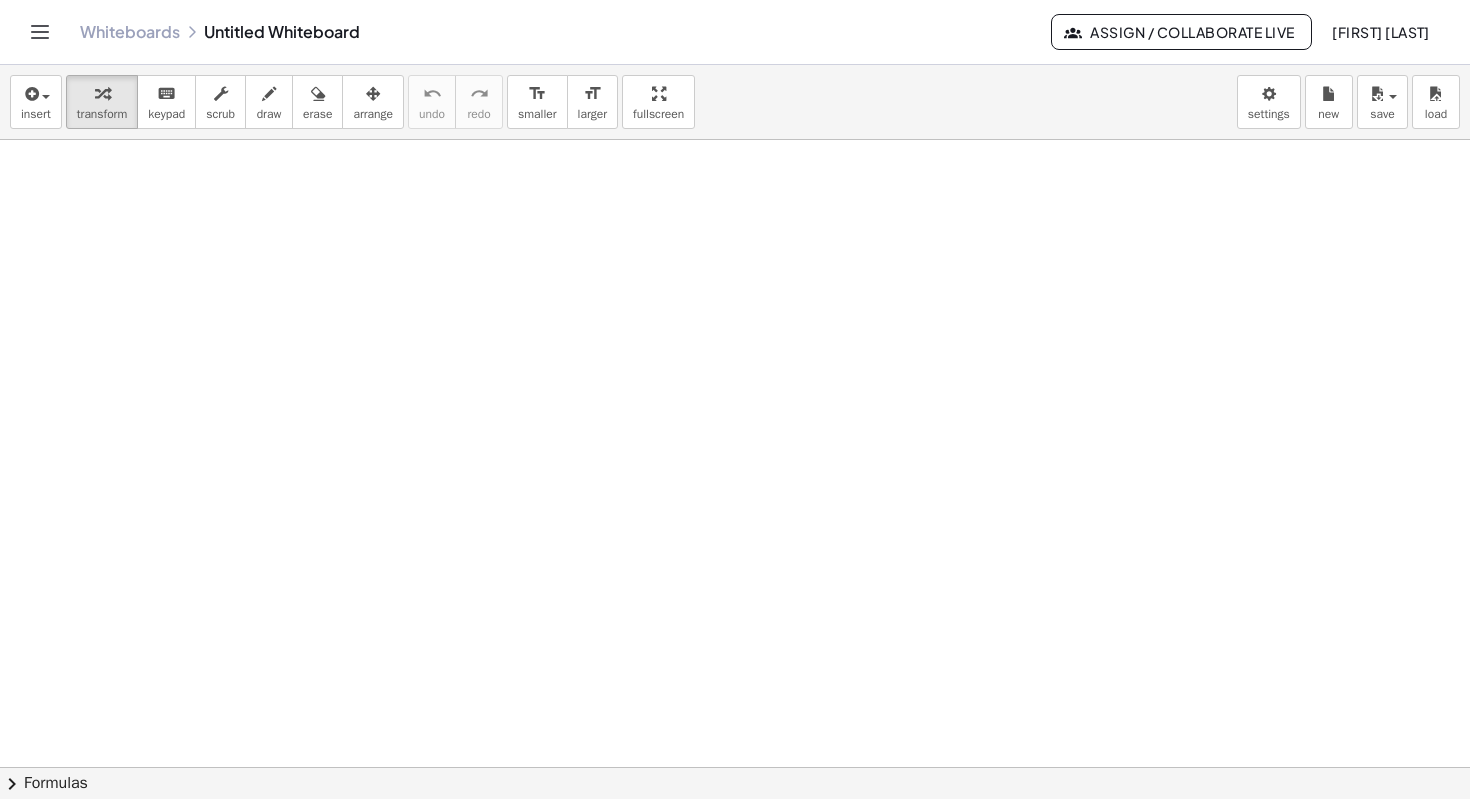 click 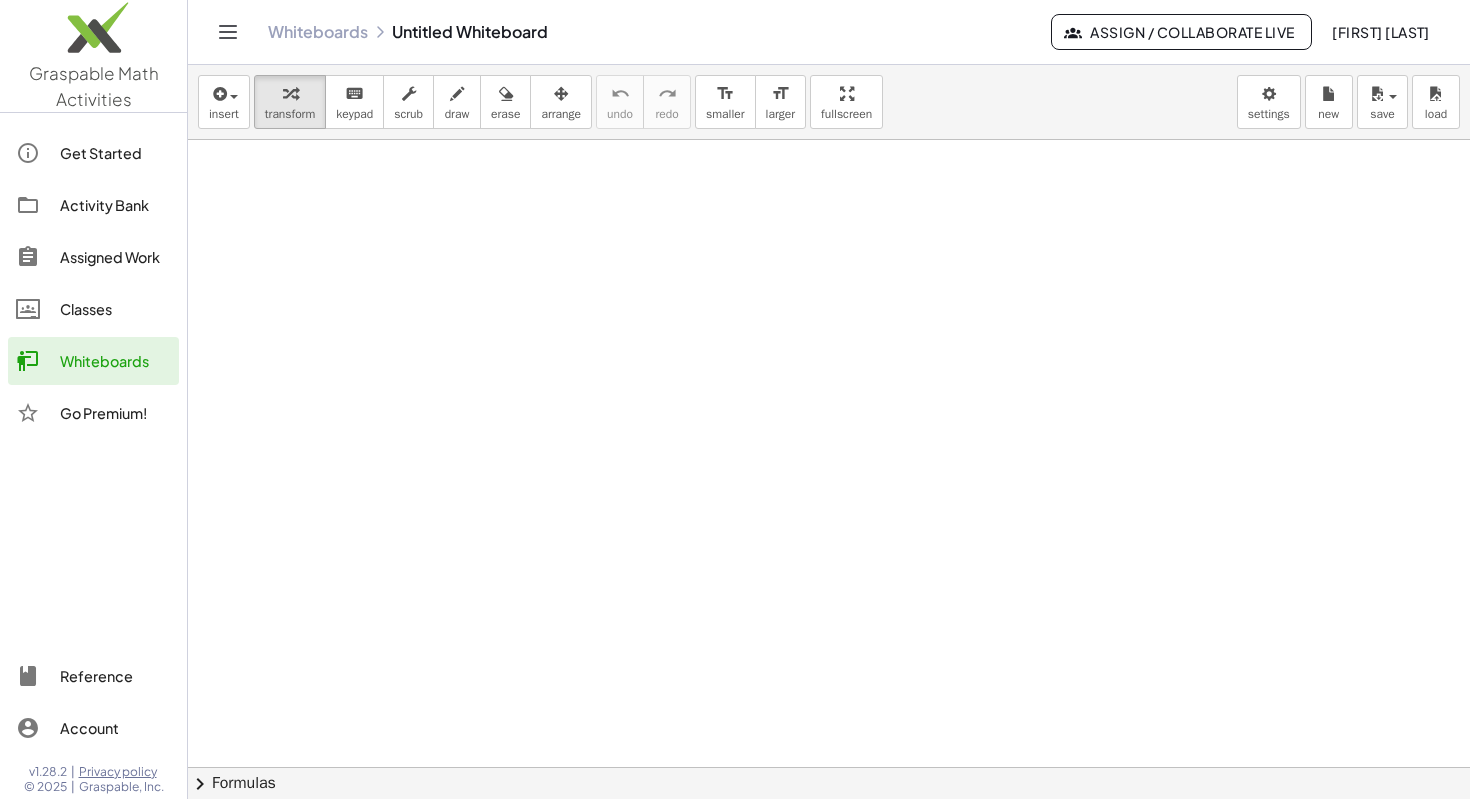 click on "Classes" 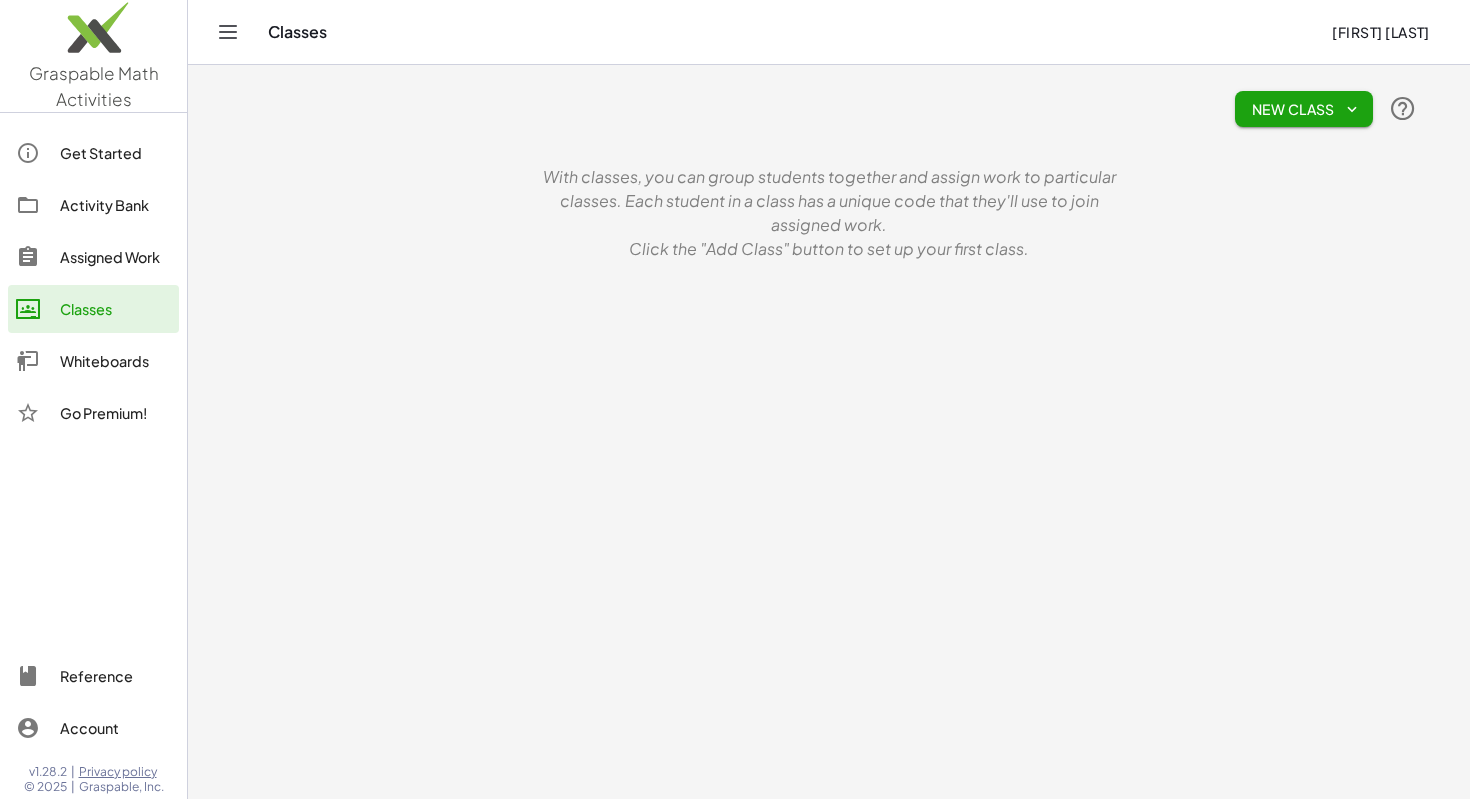 click on "New Class" 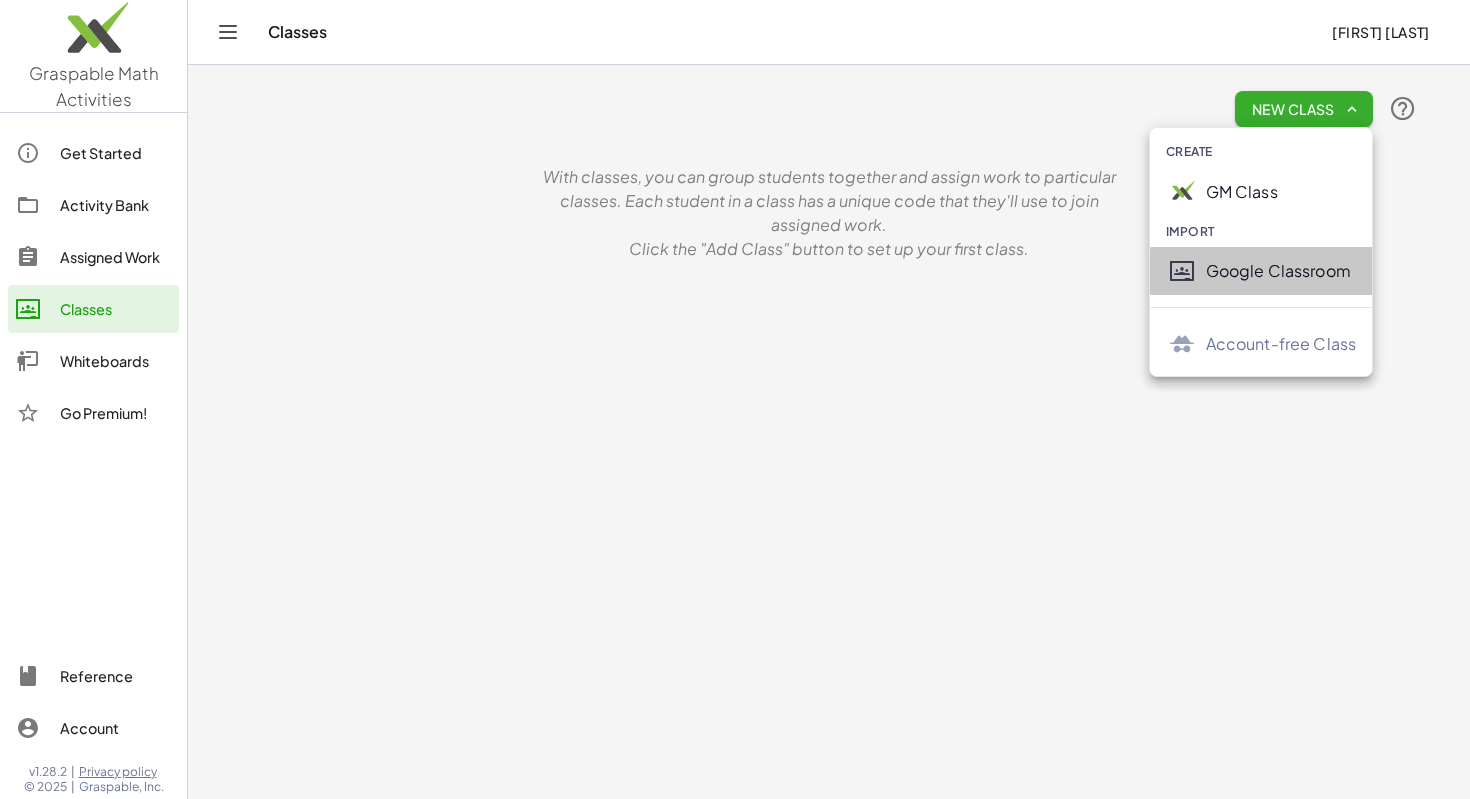 click on "Google Classroom" 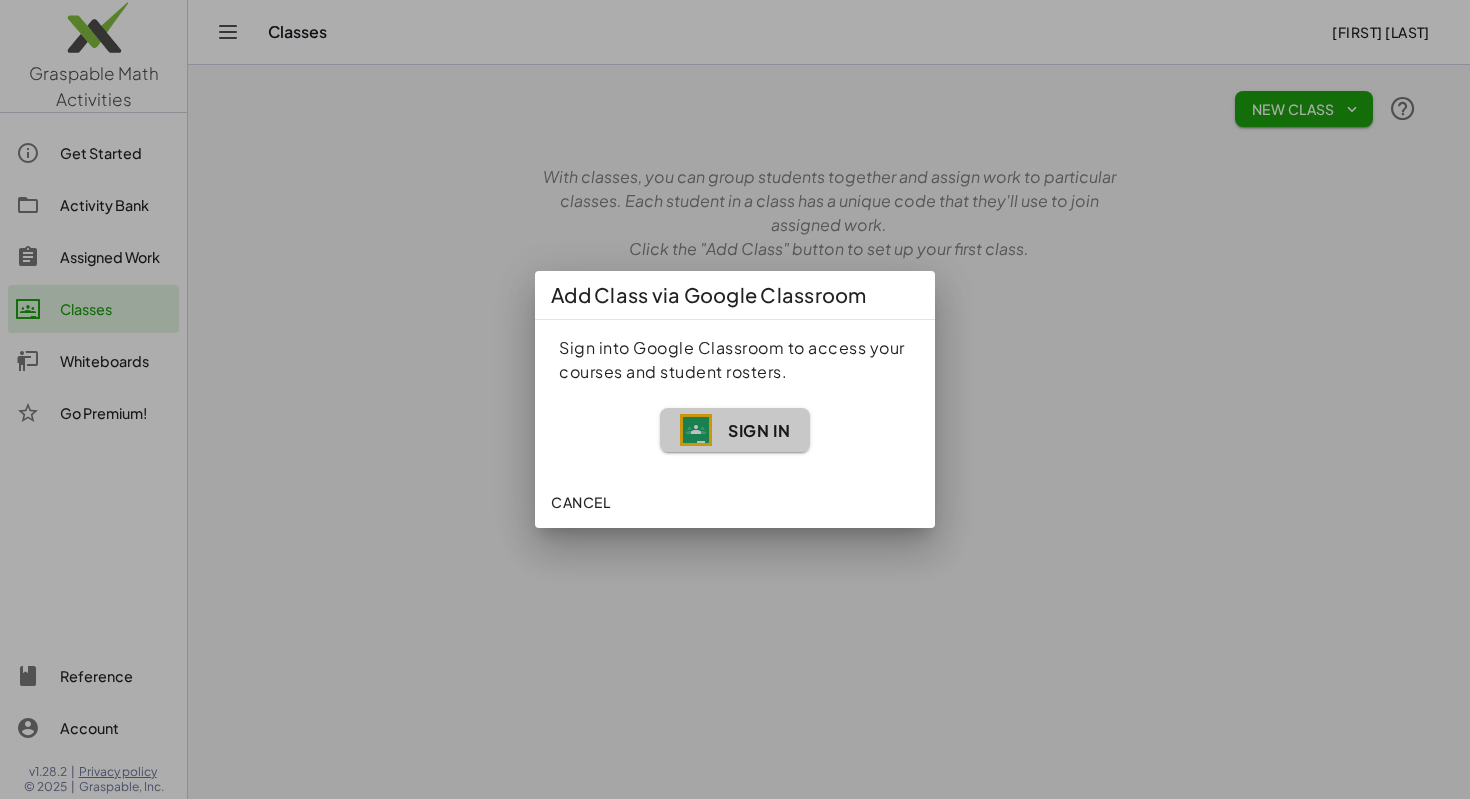 click on "Sign In" 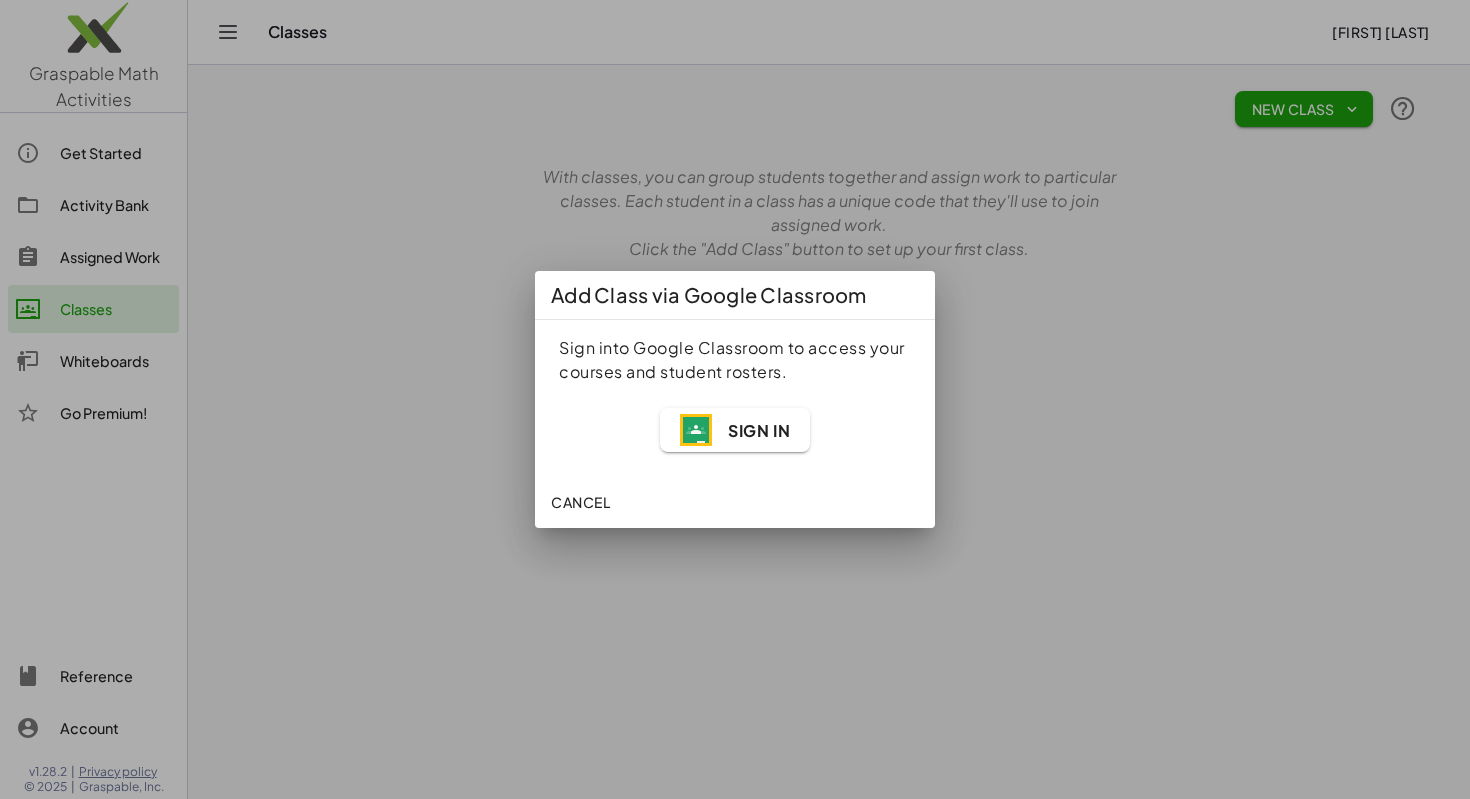 click 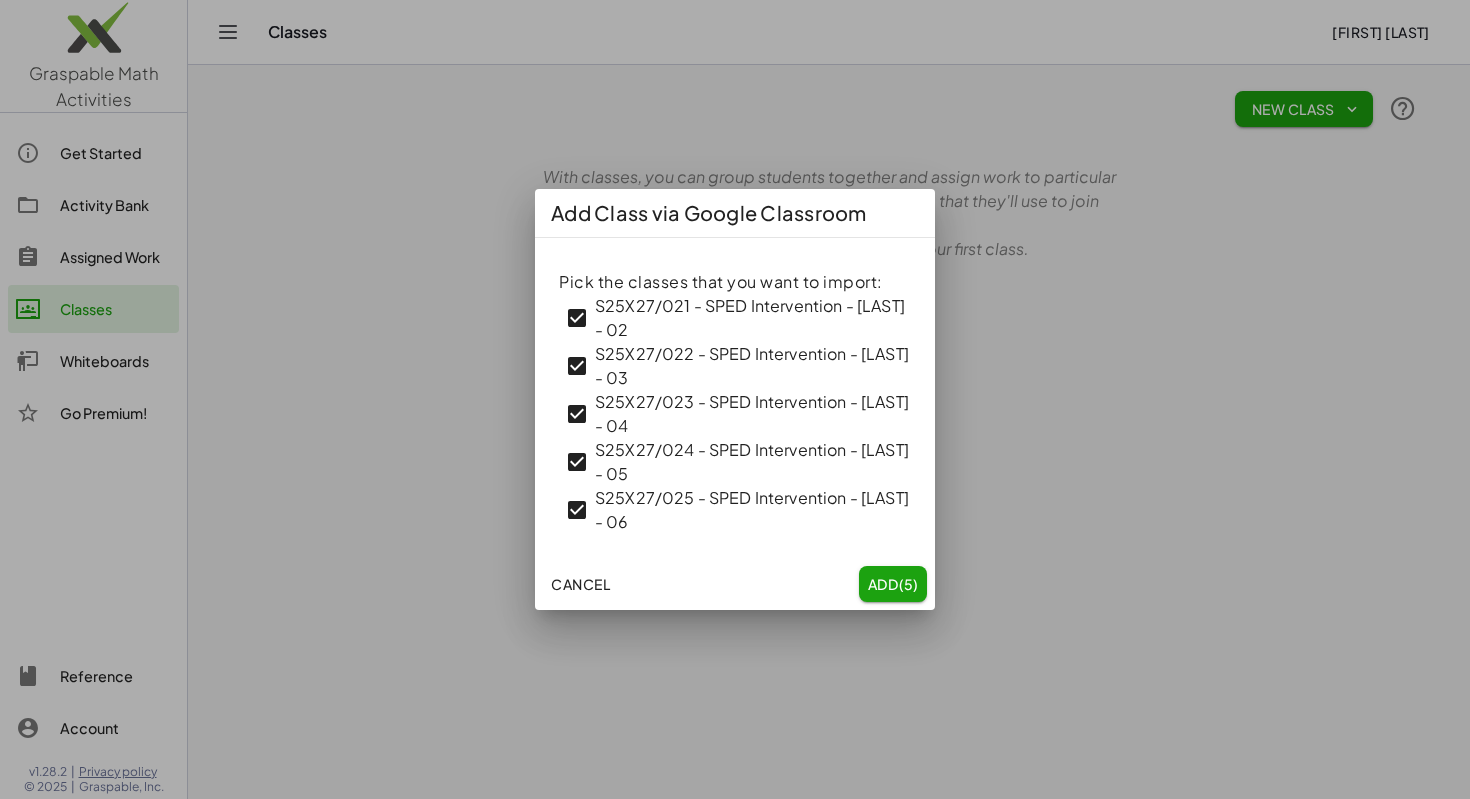 click on "Add  (5)" 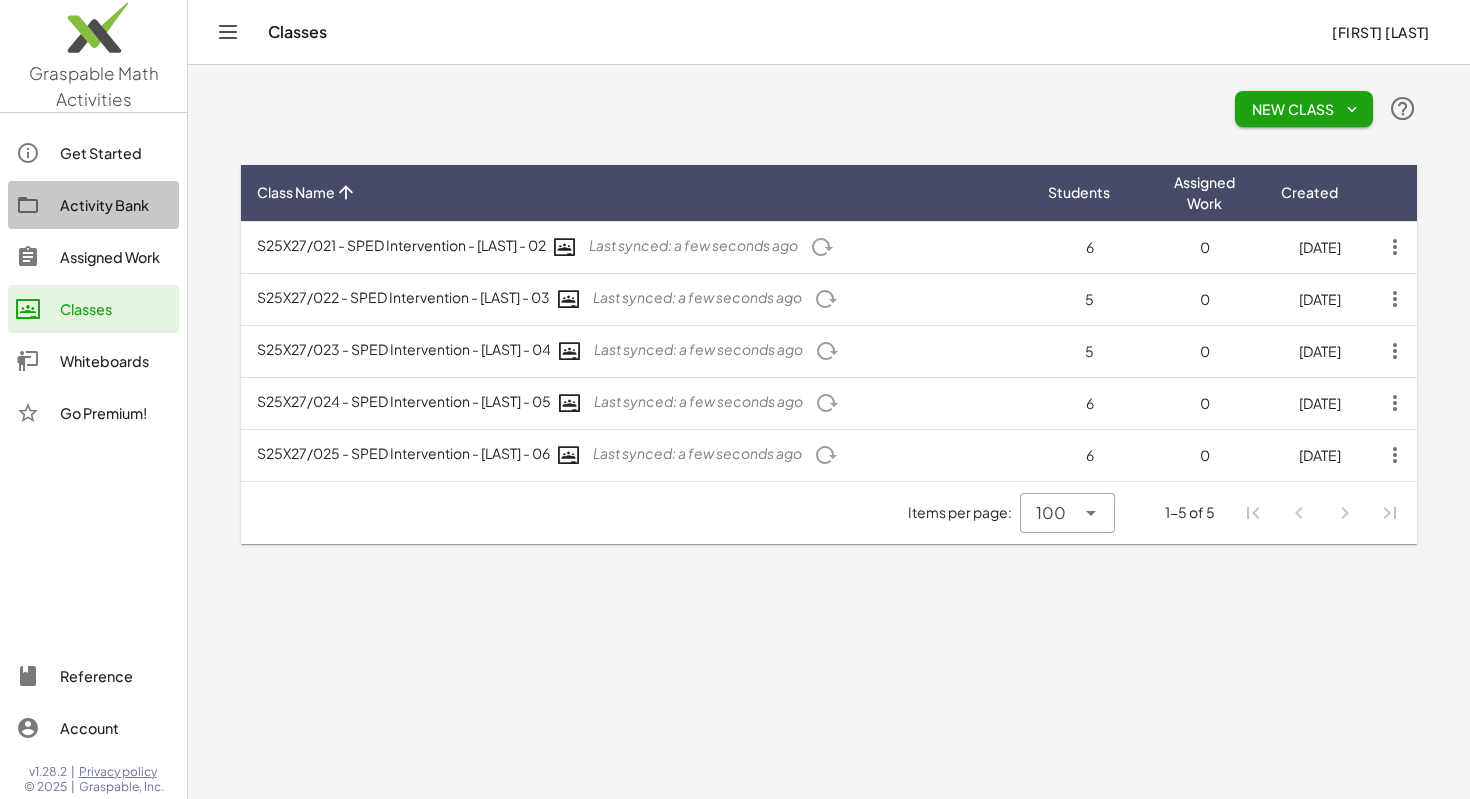 click on "Activity Bank" 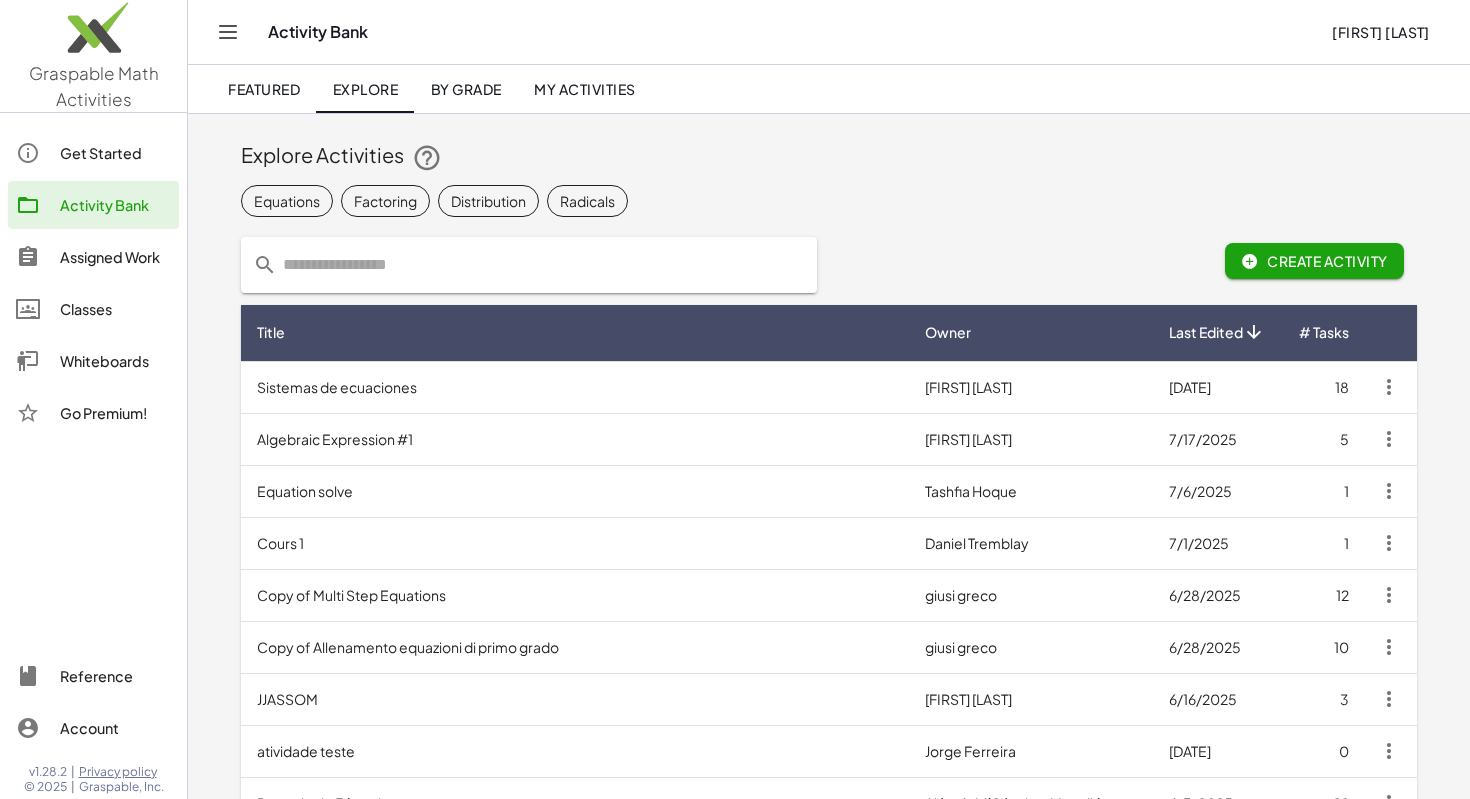 click 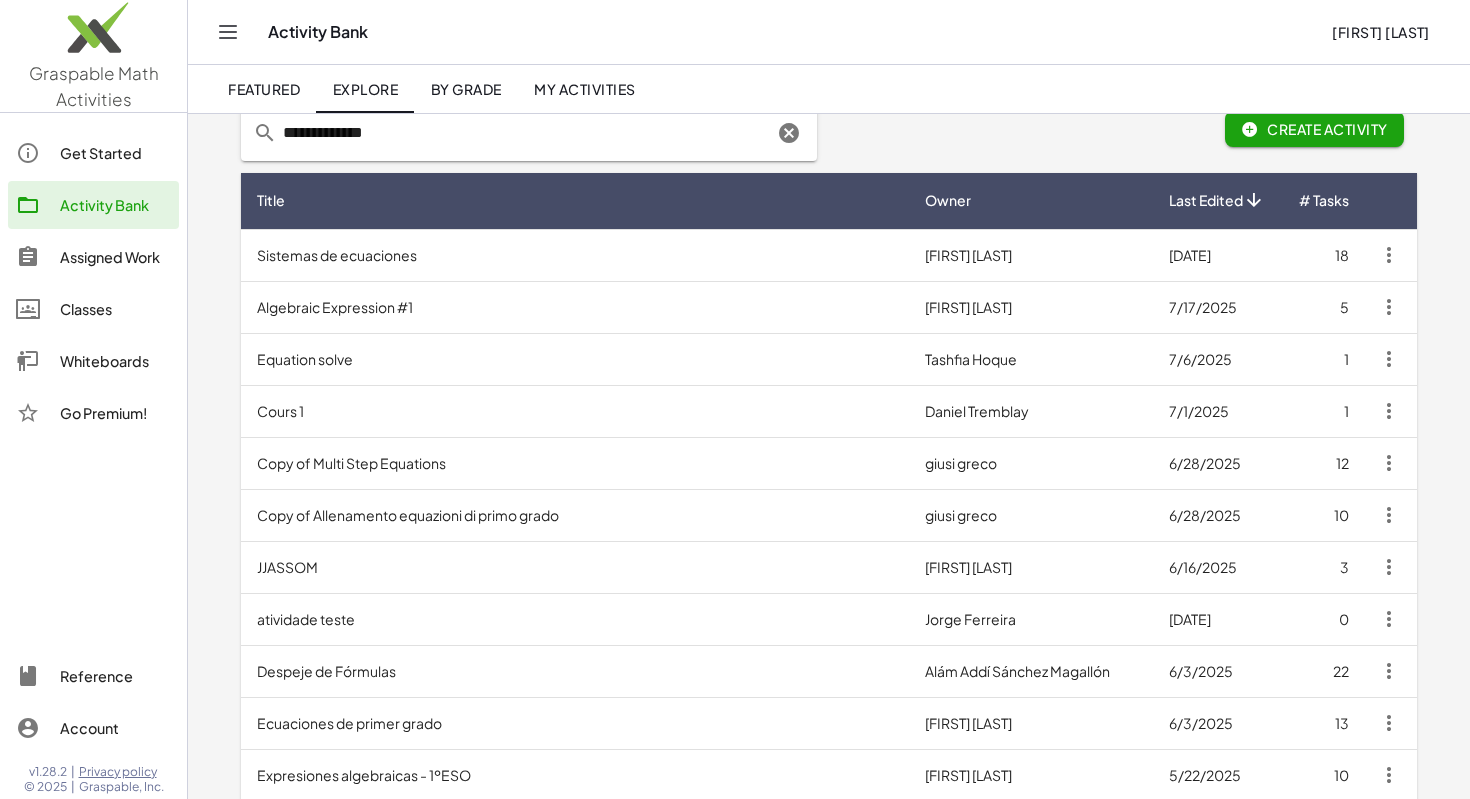 scroll, scrollTop: 133, scrollLeft: 0, axis: vertical 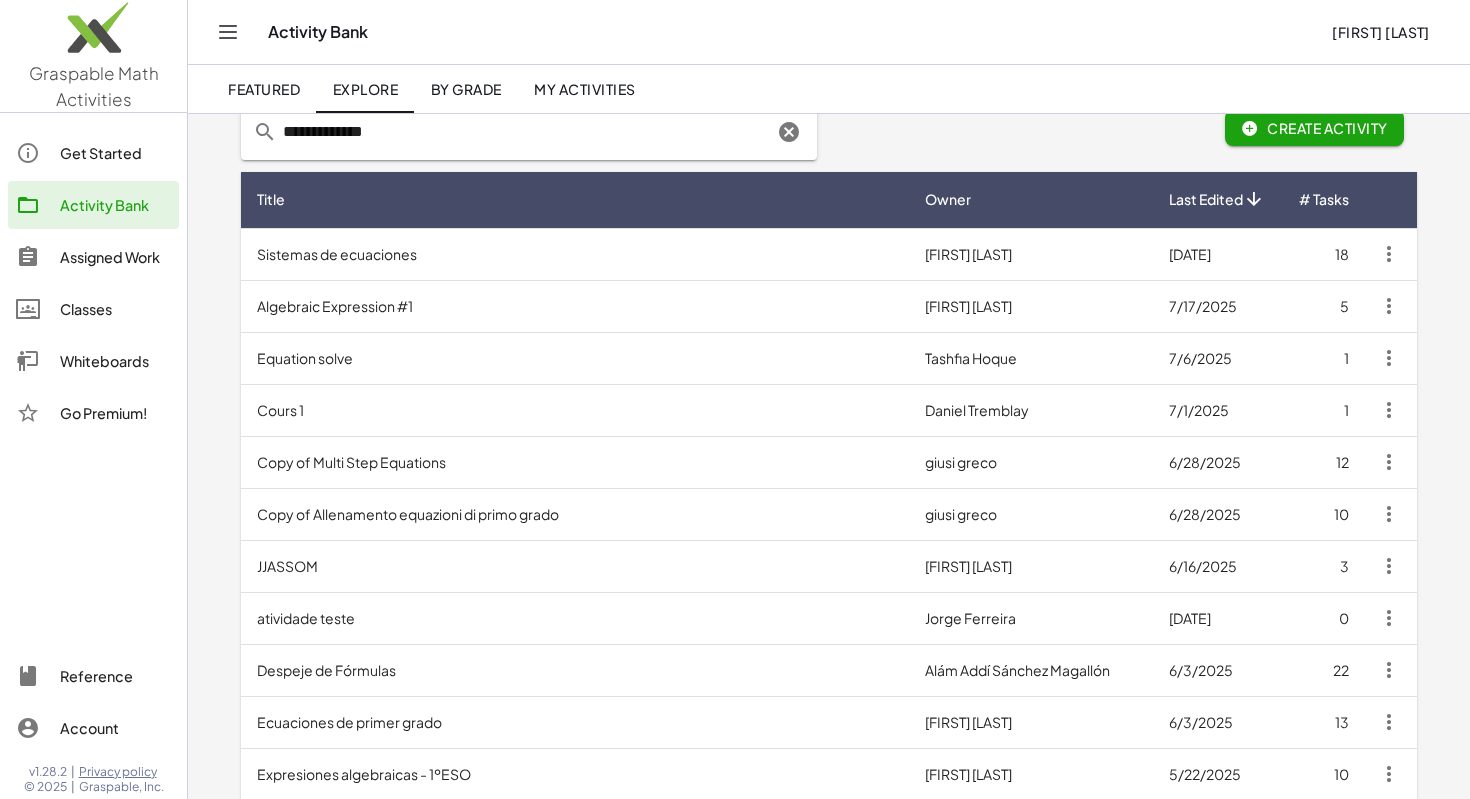 type on "**********" 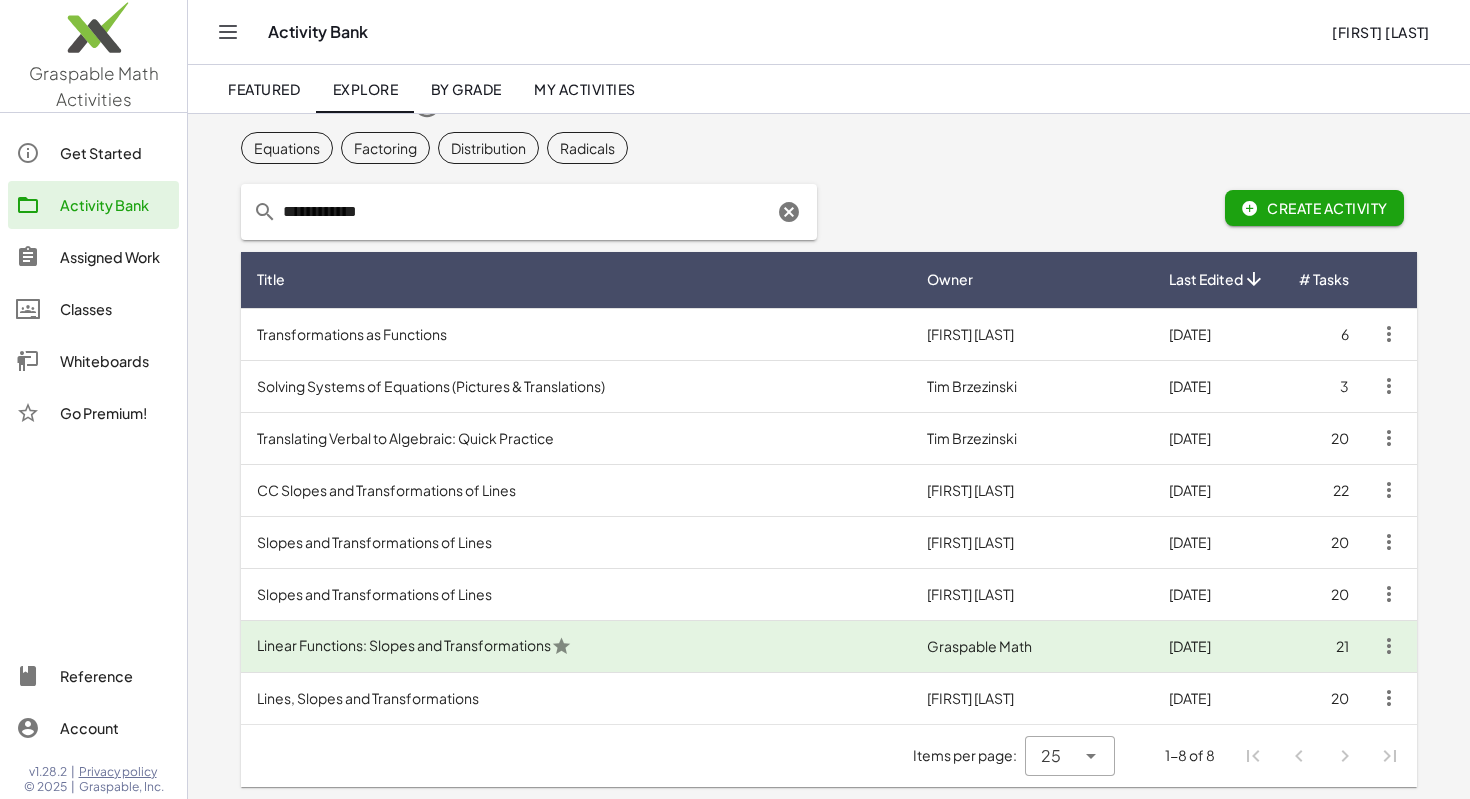 scroll, scrollTop: 52, scrollLeft: 0, axis: vertical 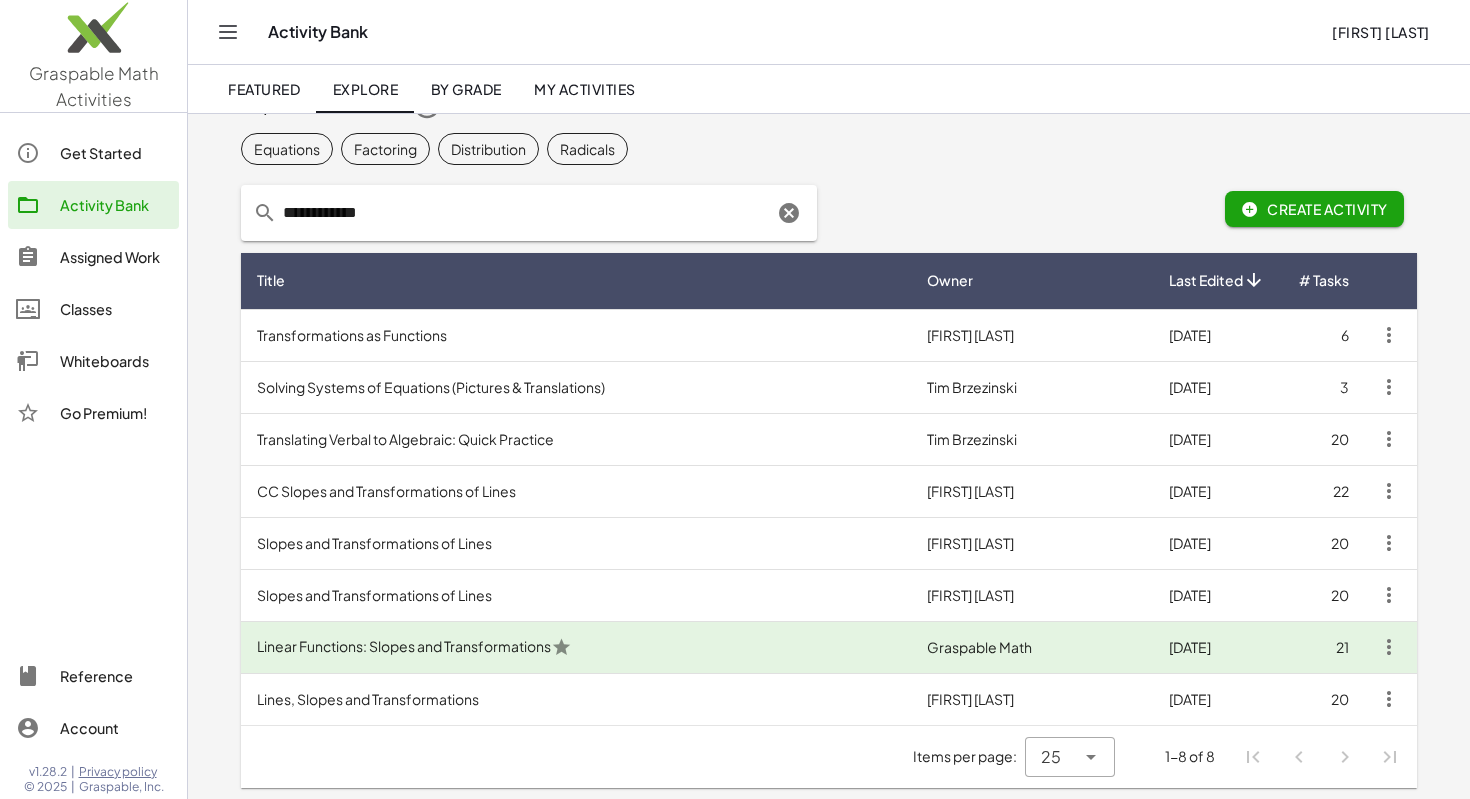 click on "Transformations as Functions" at bounding box center [576, 335] 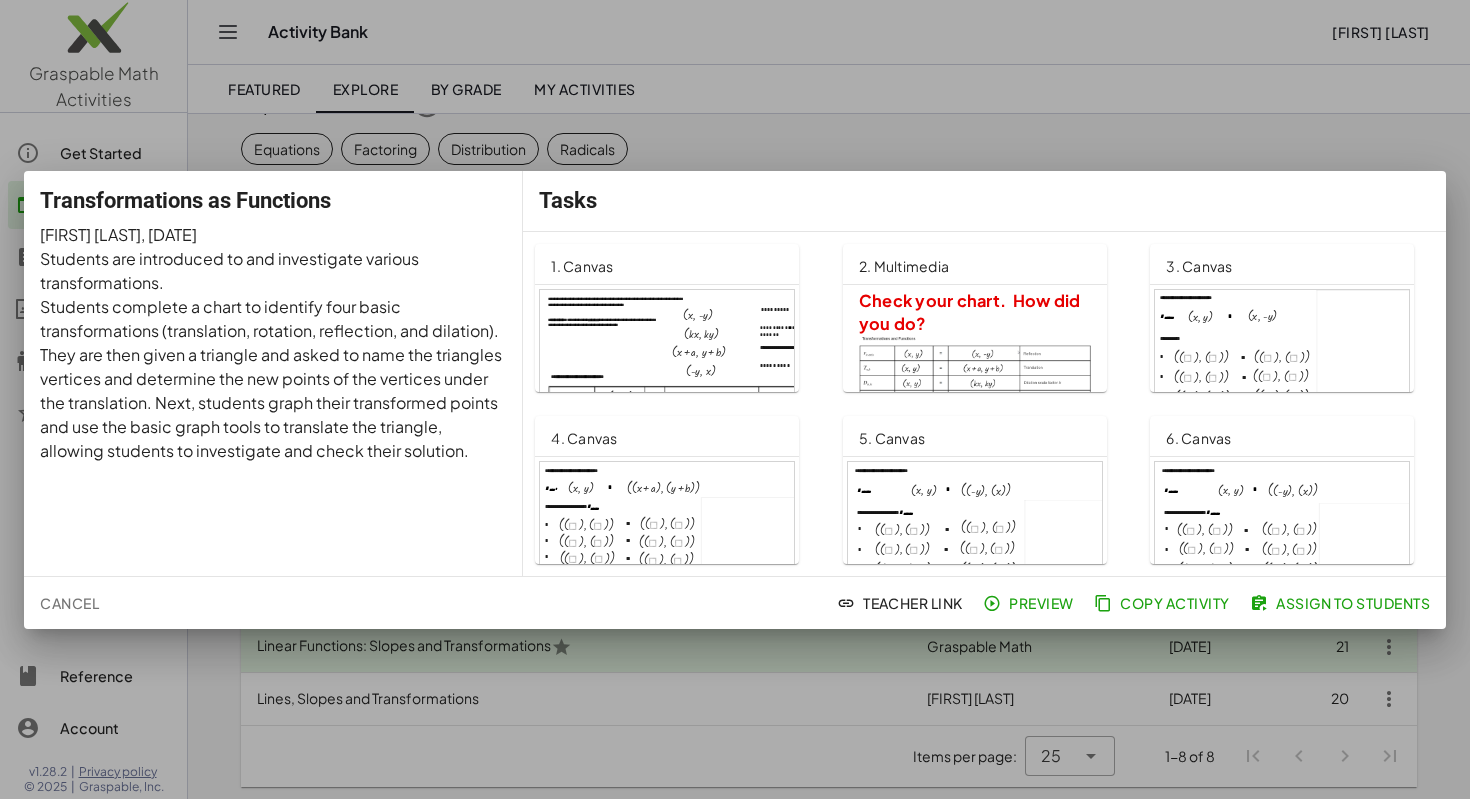 click on "Preview" 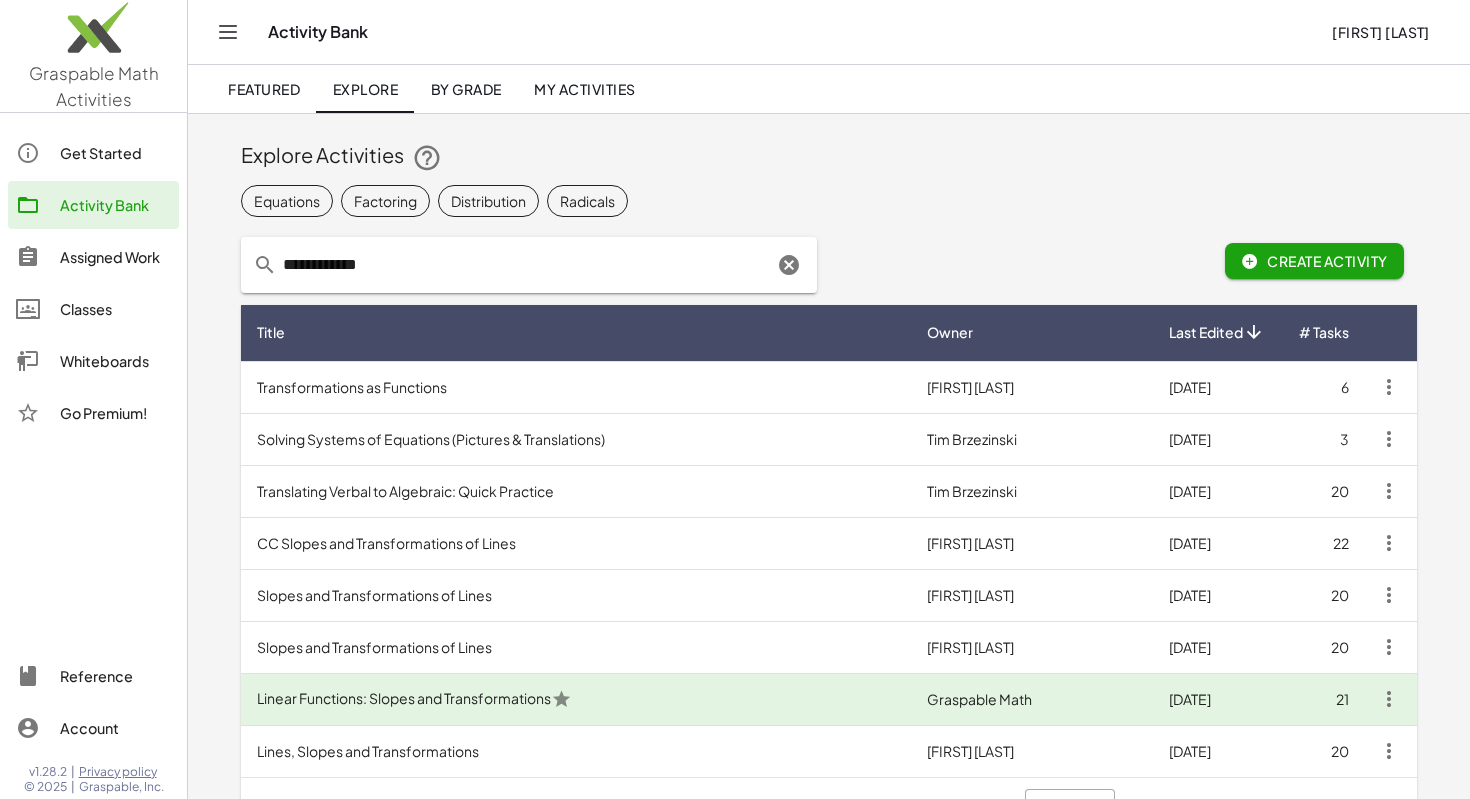 scroll, scrollTop: 52, scrollLeft: 0, axis: vertical 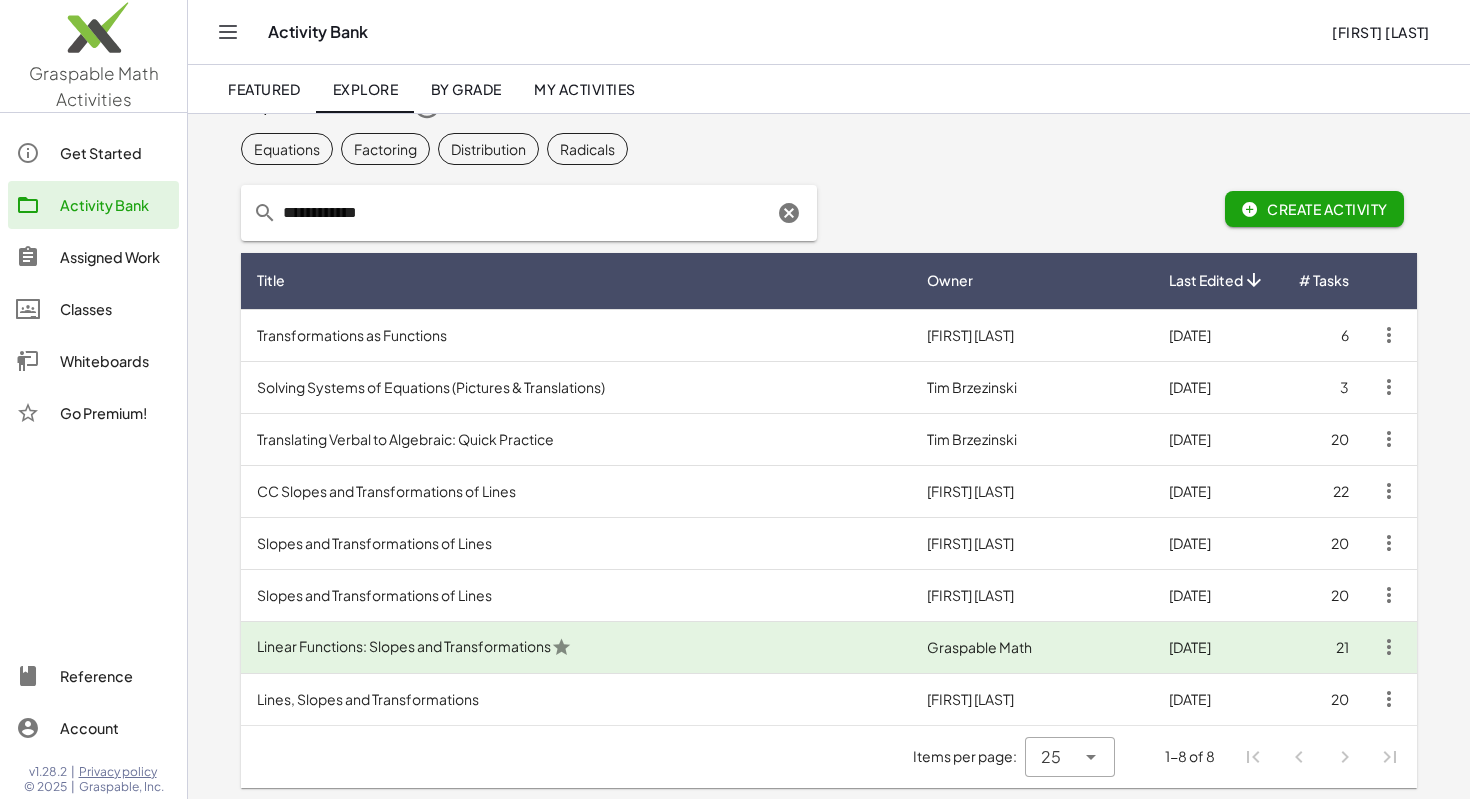 click on "By Grade" 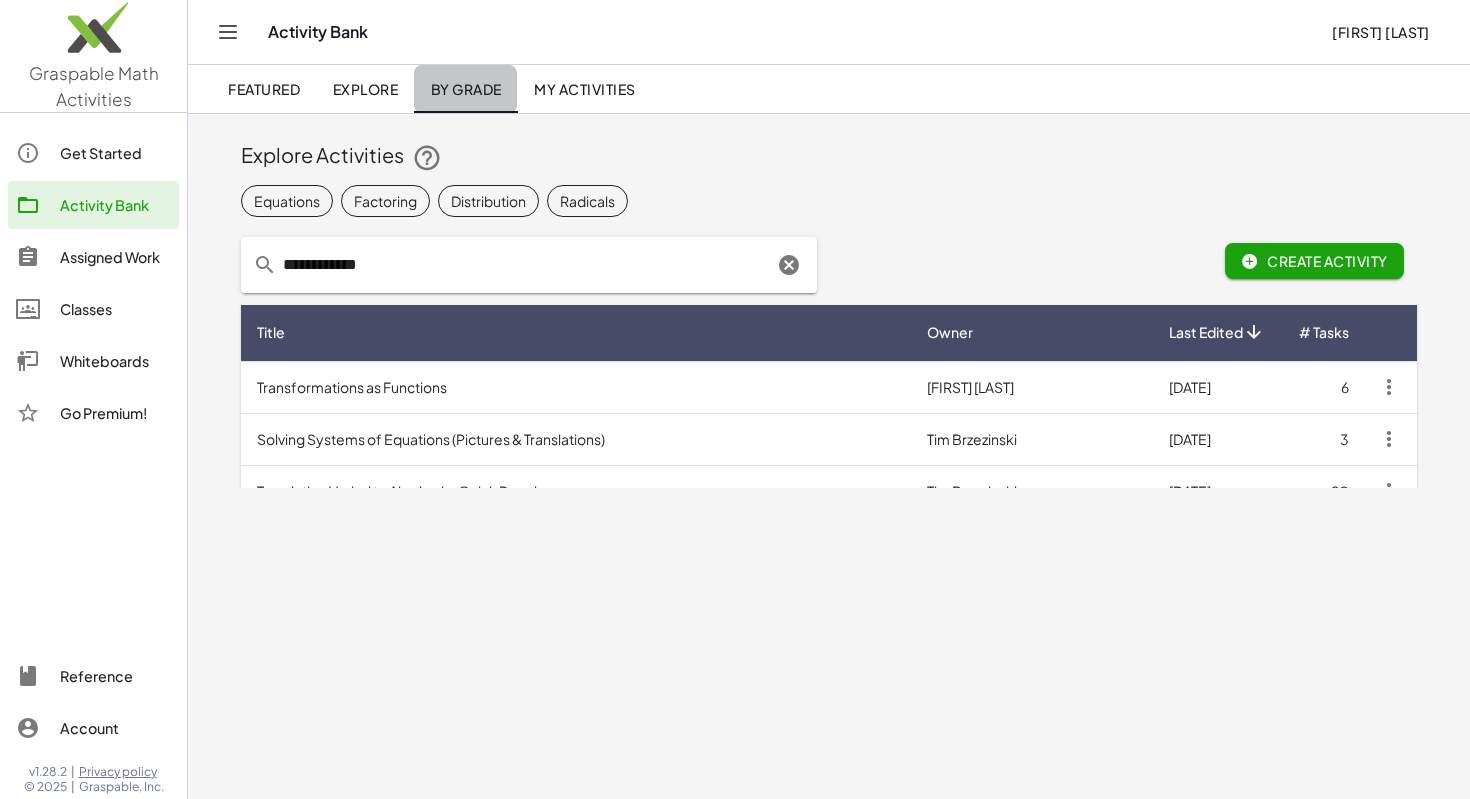 scroll, scrollTop: 0, scrollLeft: 0, axis: both 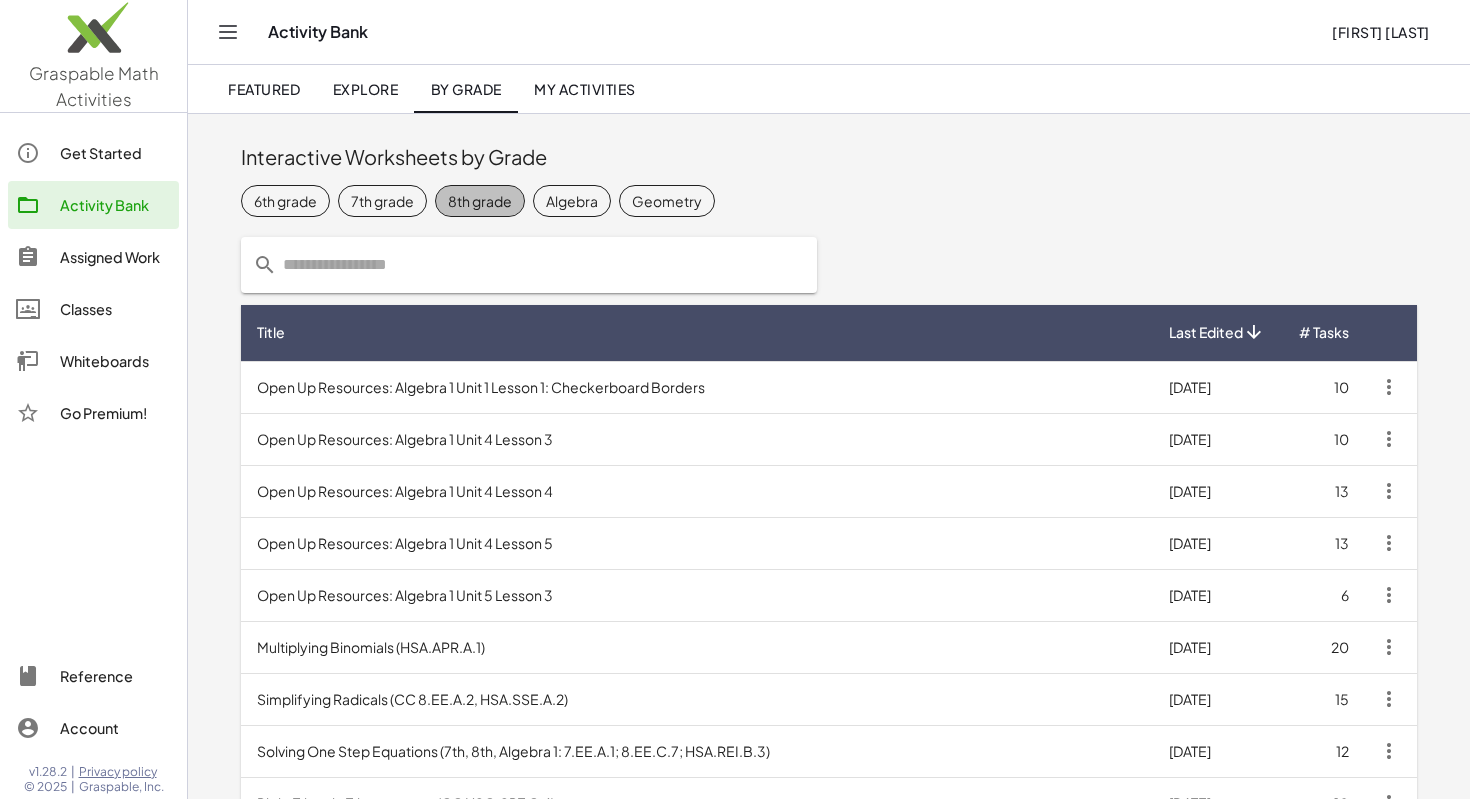 click on "8th grade" 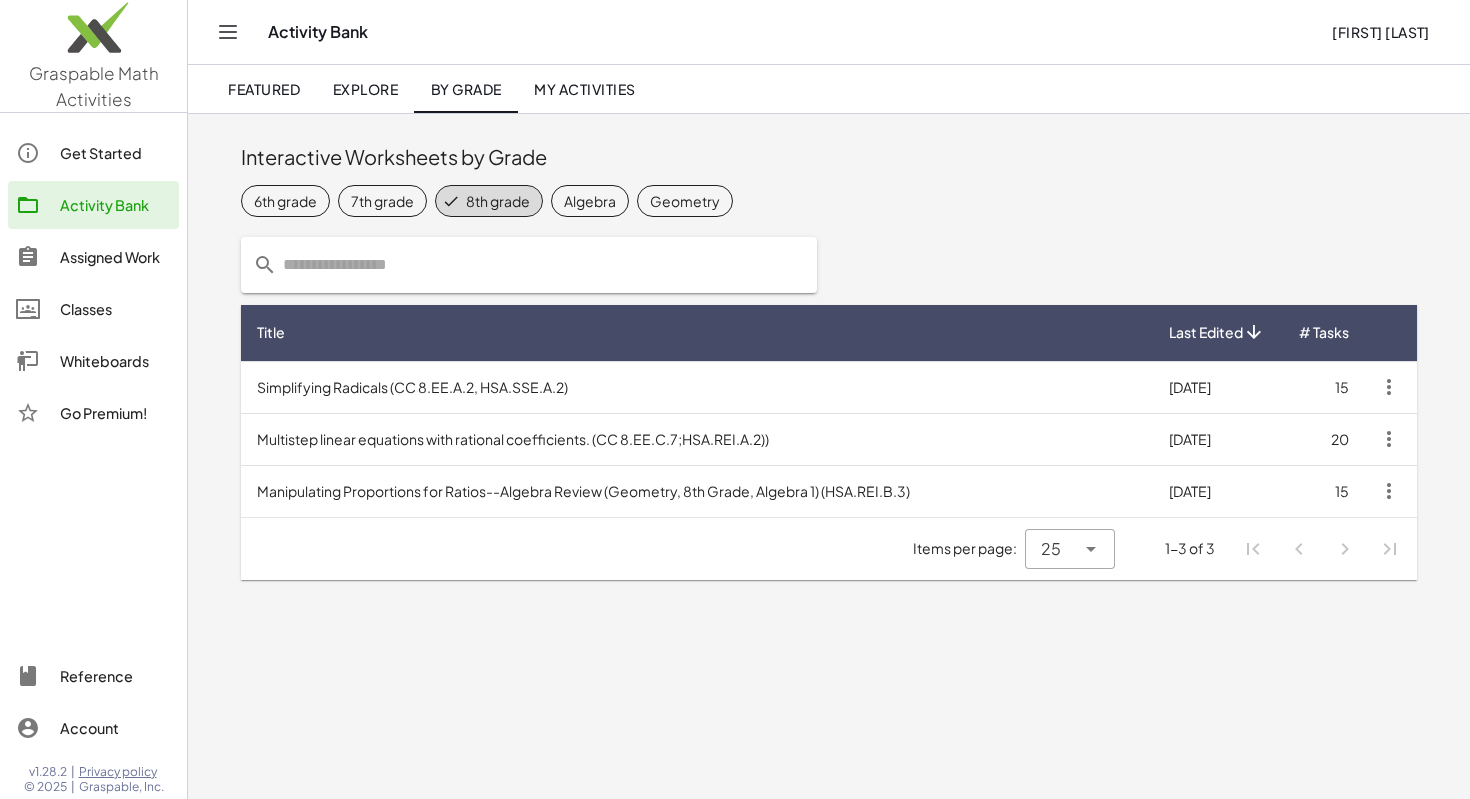 click on "Algebra" 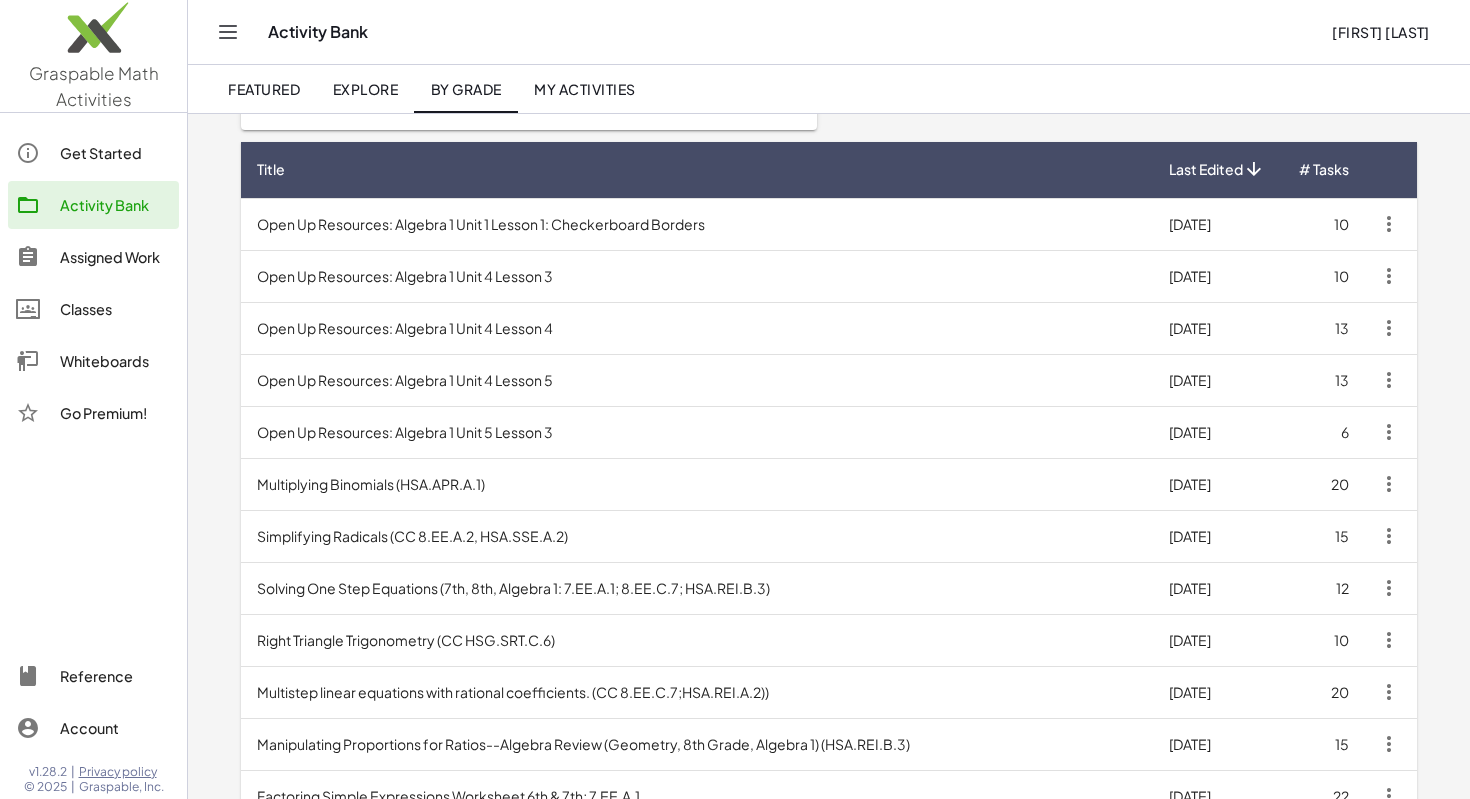 scroll, scrollTop: 0, scrollLeft: 0, axis: both 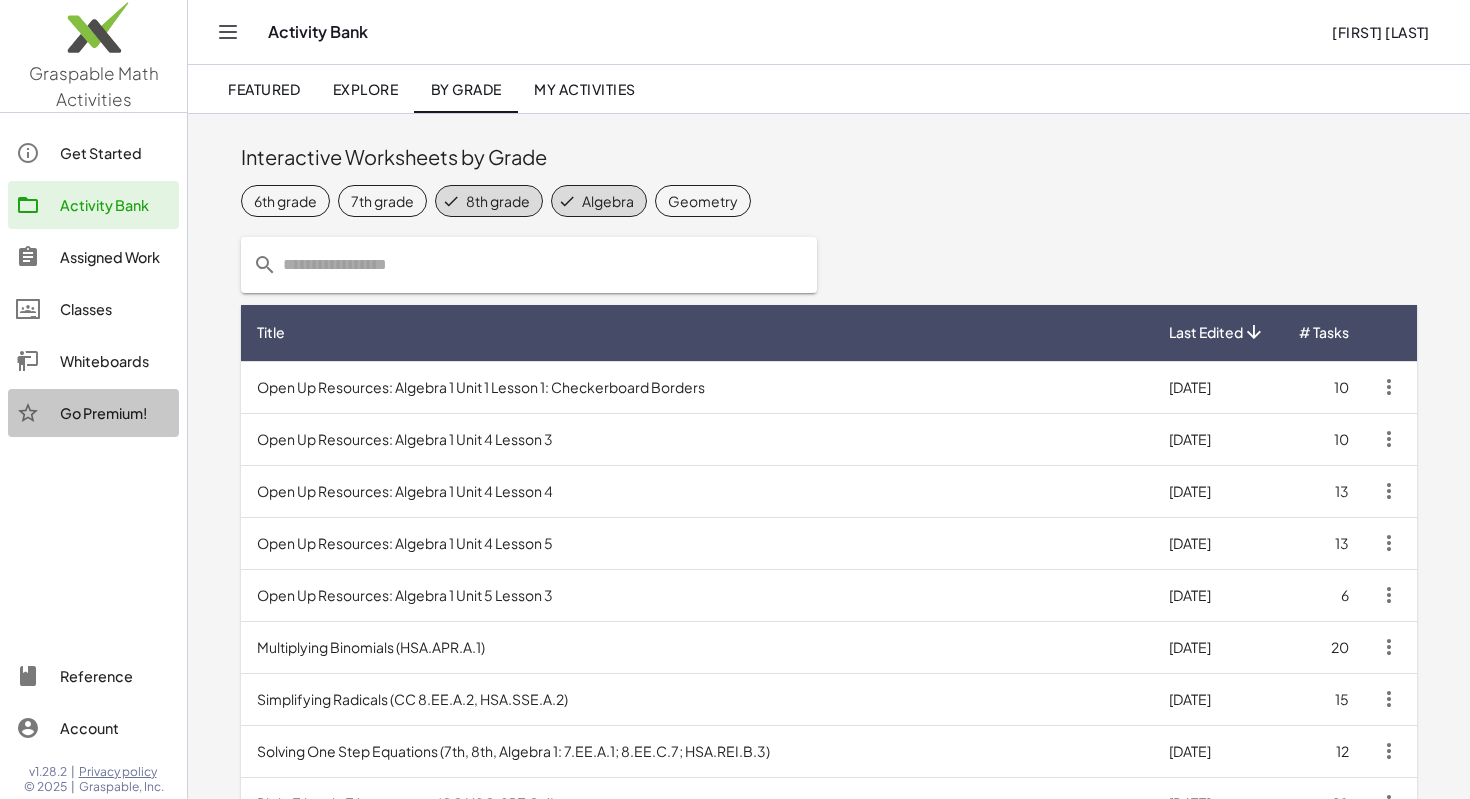 click on "Go Premium!" 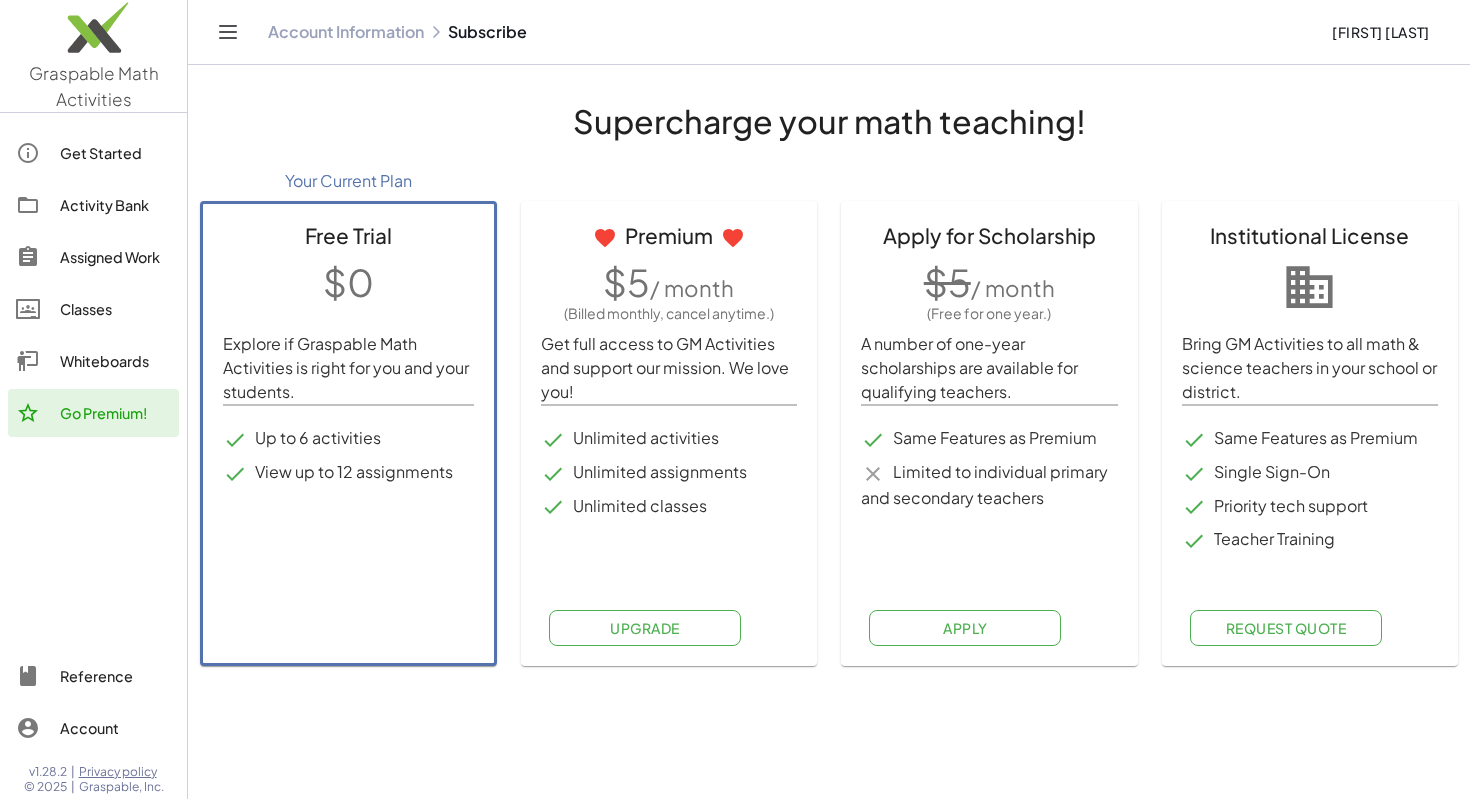 click on "Get Started" 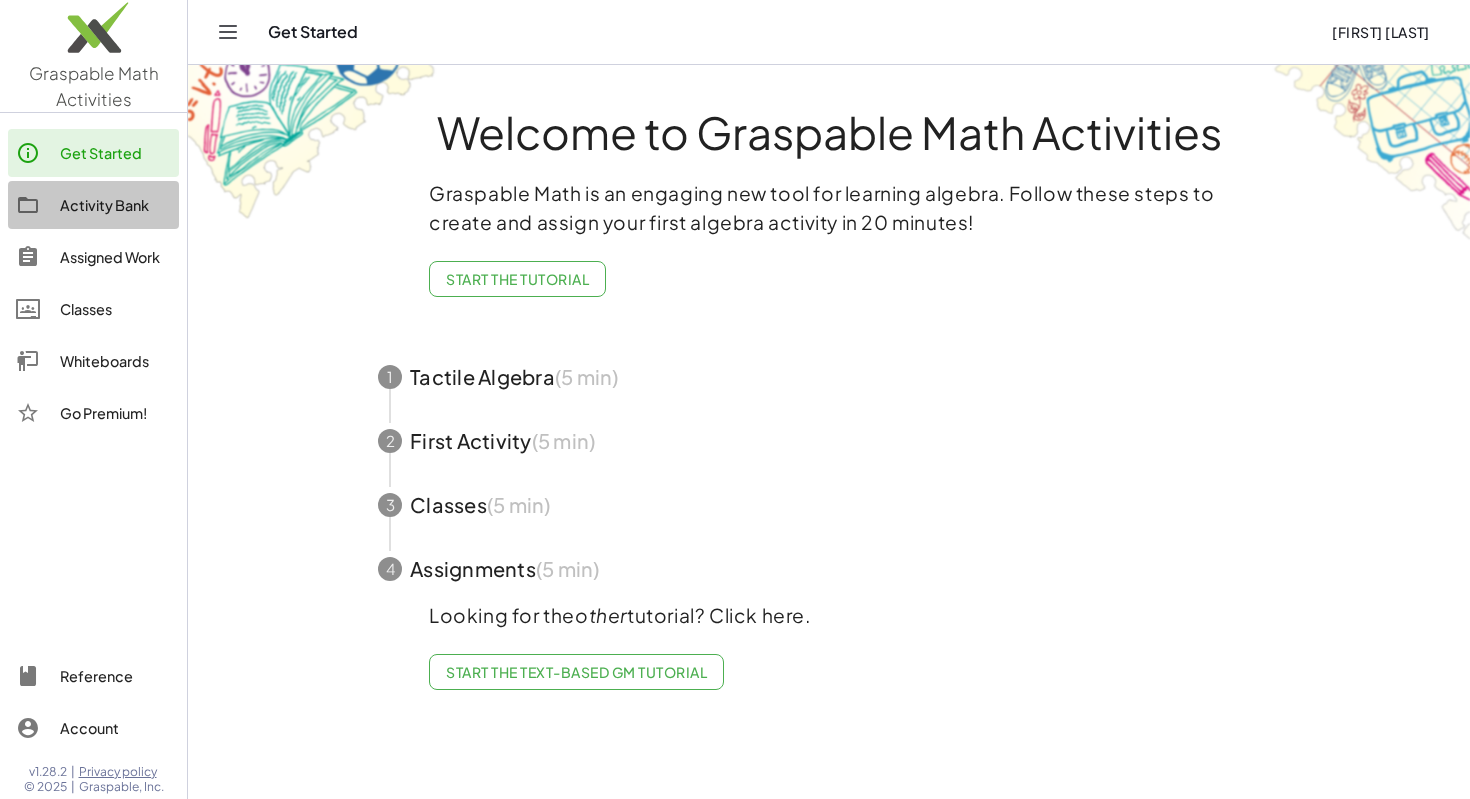 click on "Activity Bank" 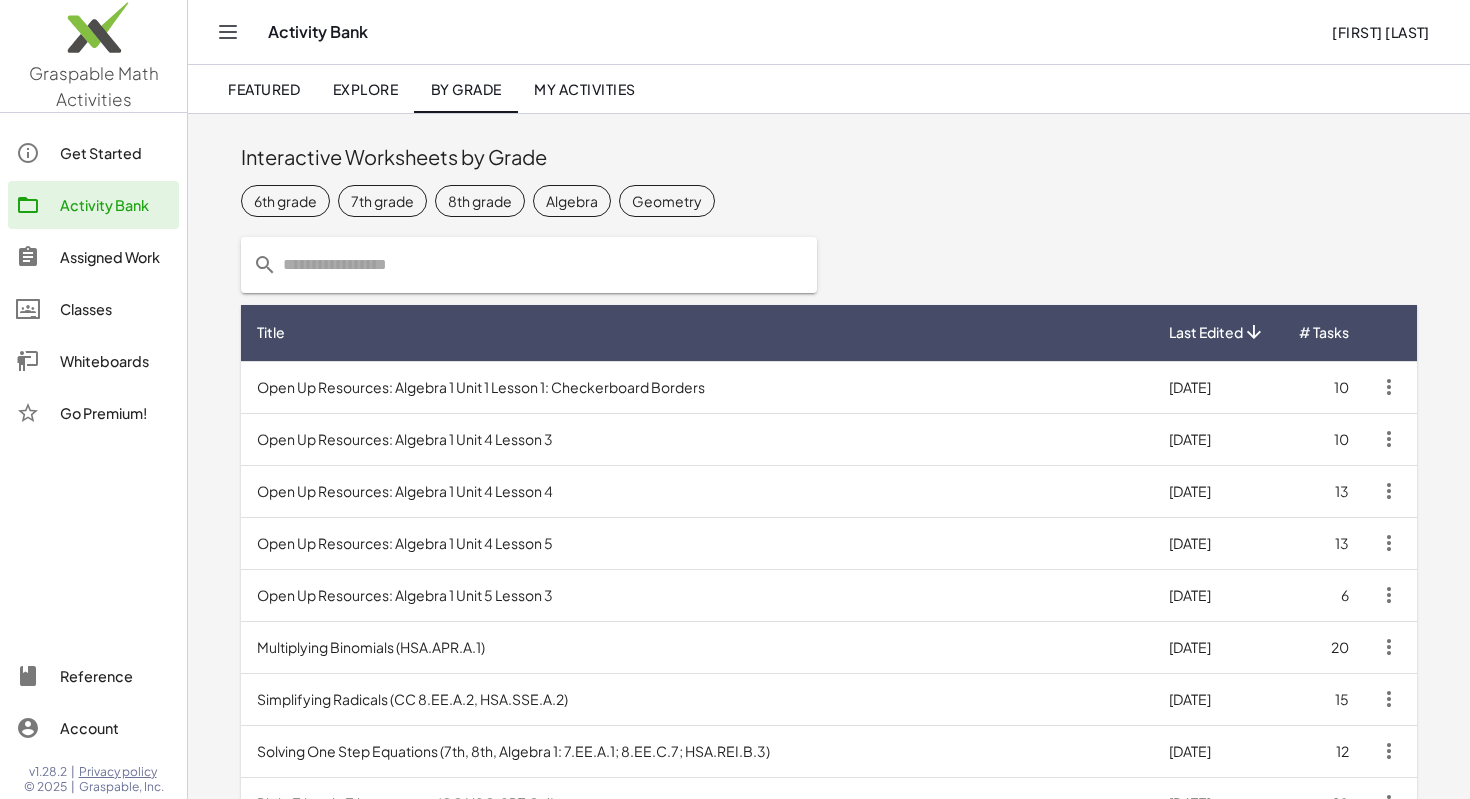 click on "8th grade" 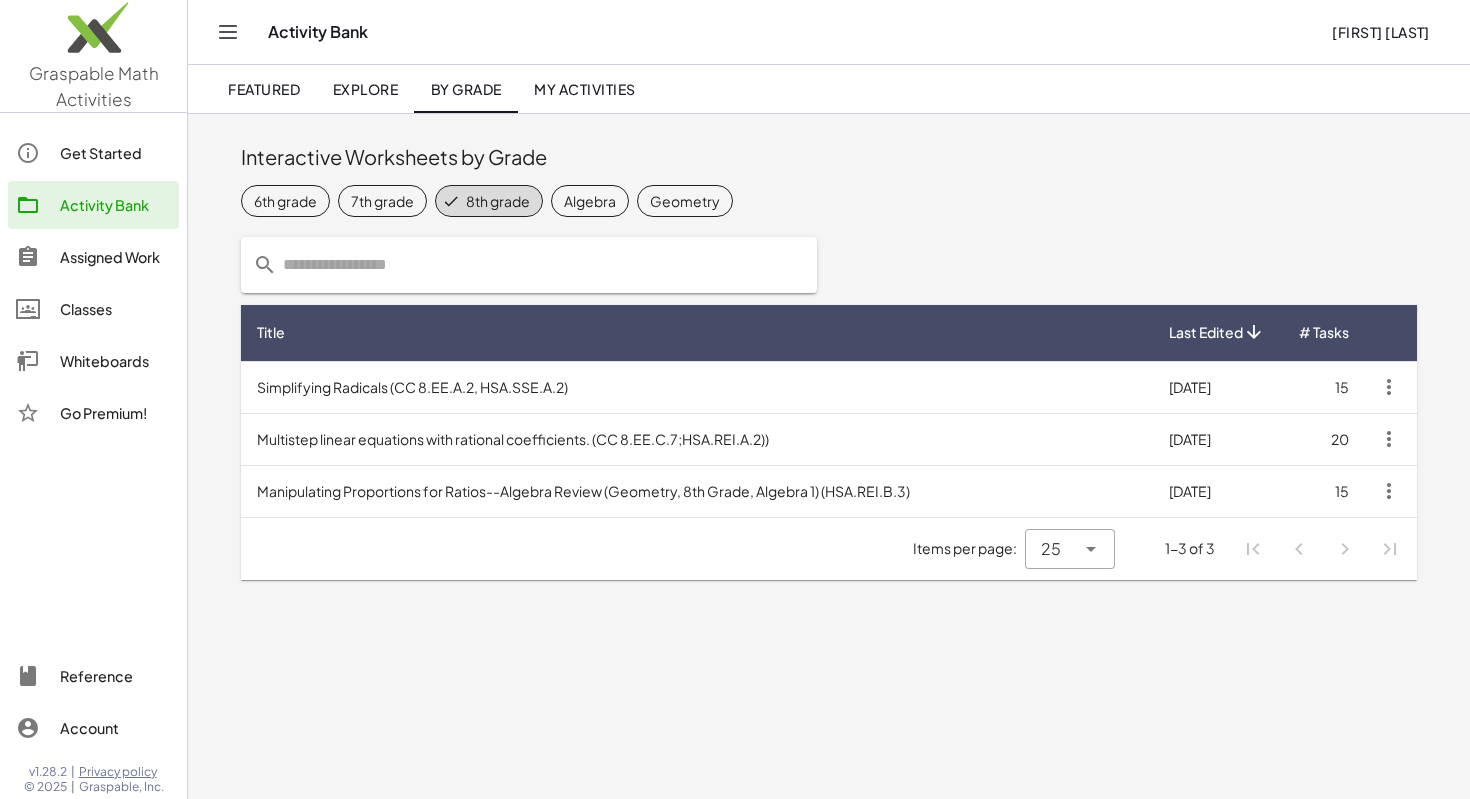click on "Classes" 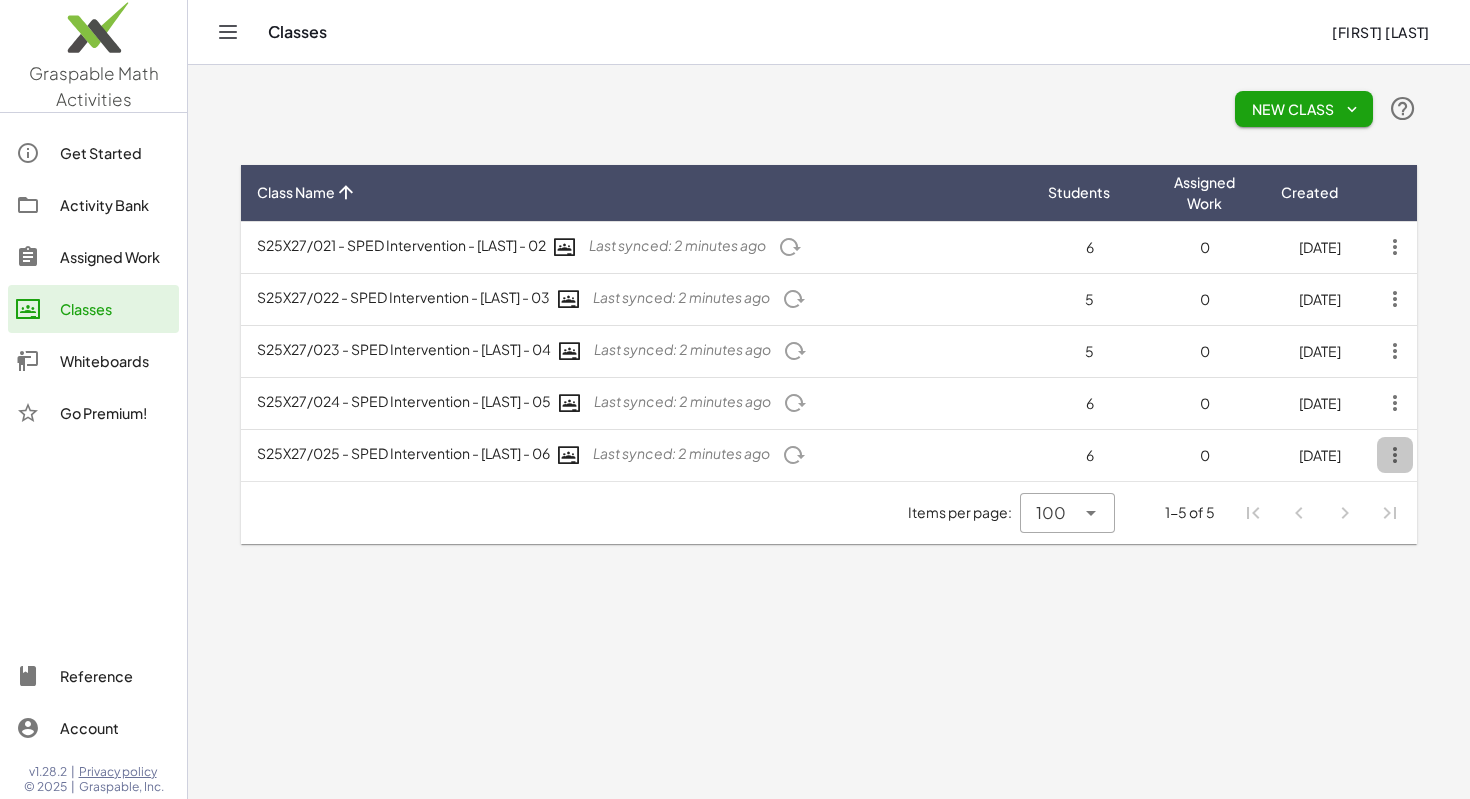 click 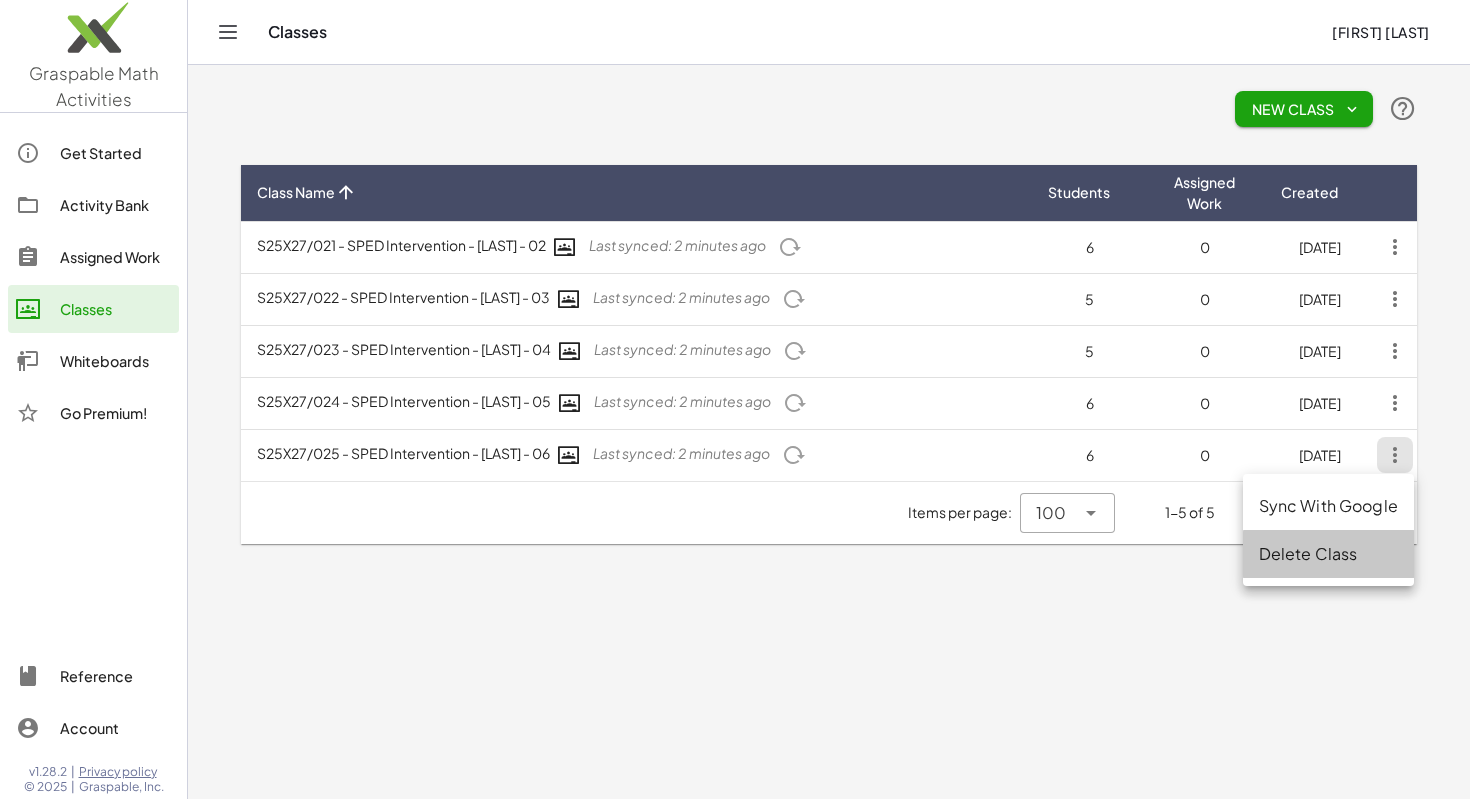 click on "Delete Class" 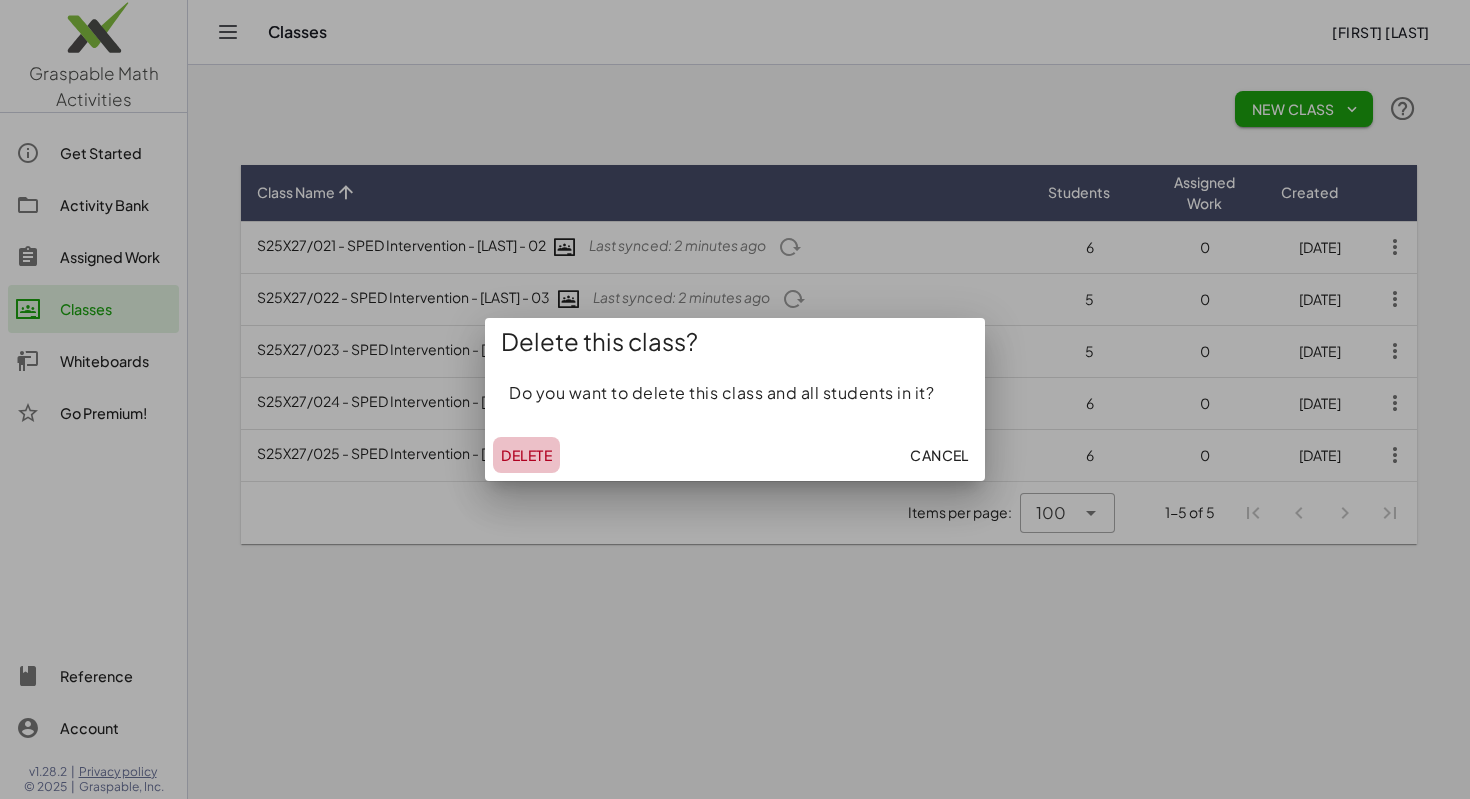 click on "Delete" 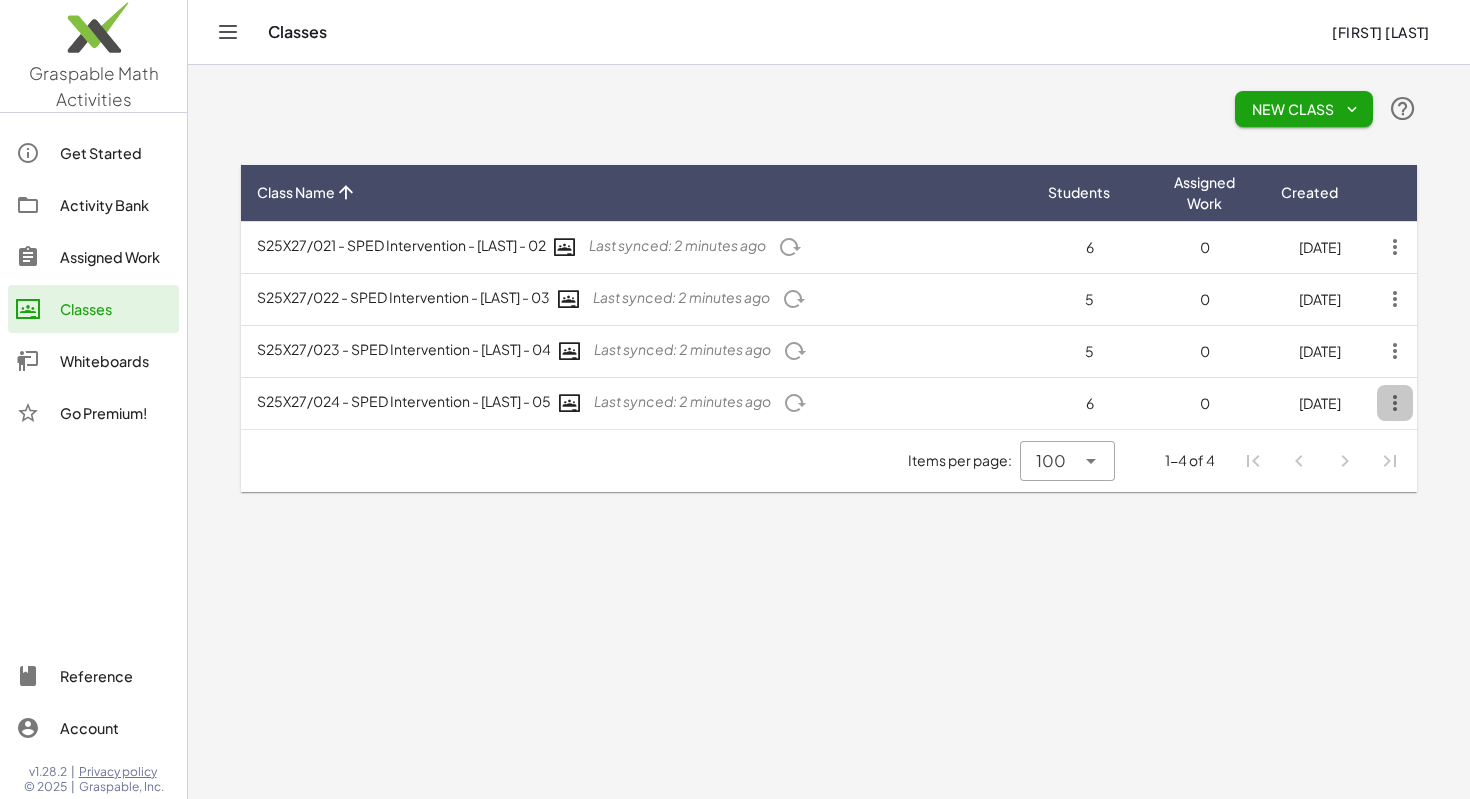 click 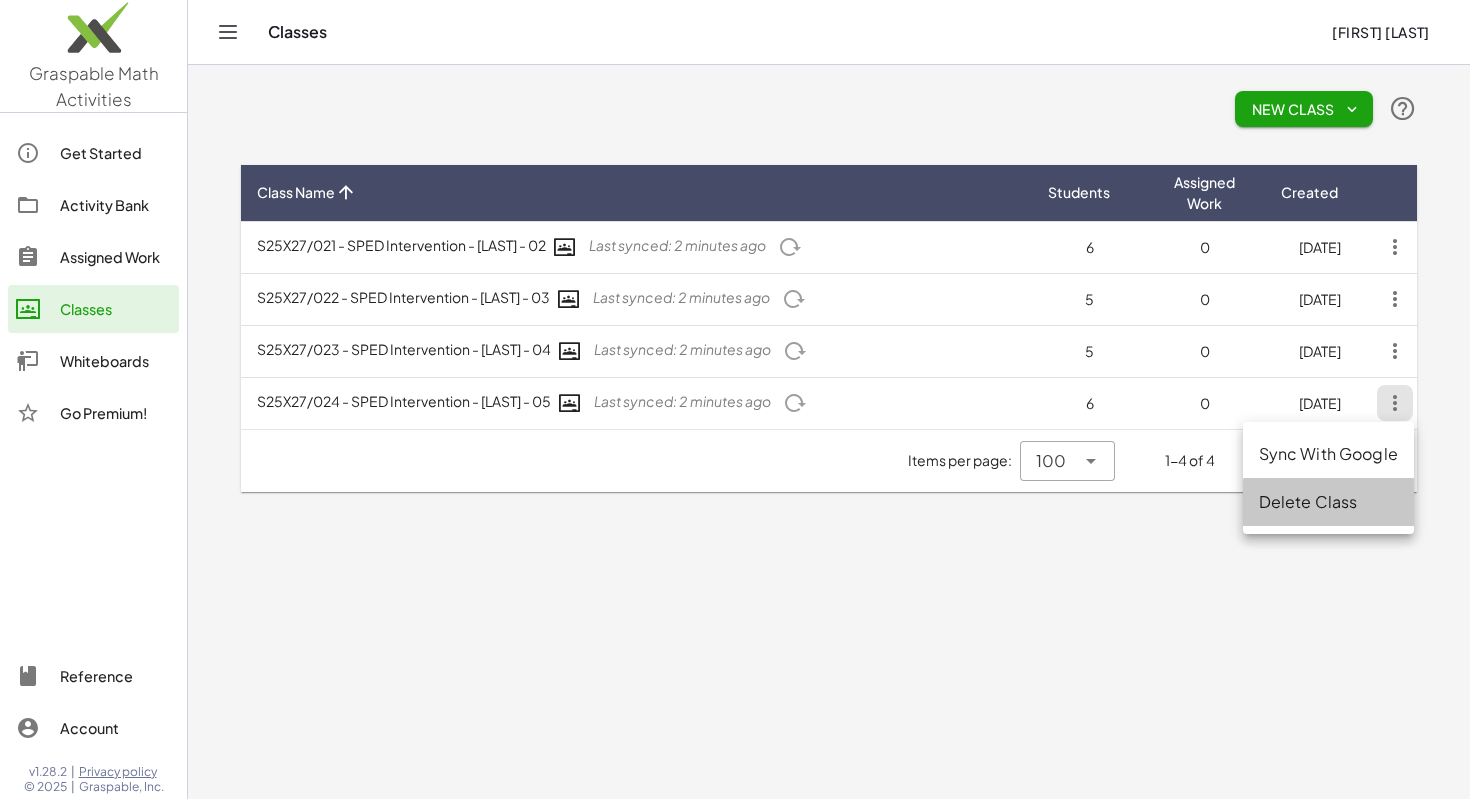 click on "Delete Class" 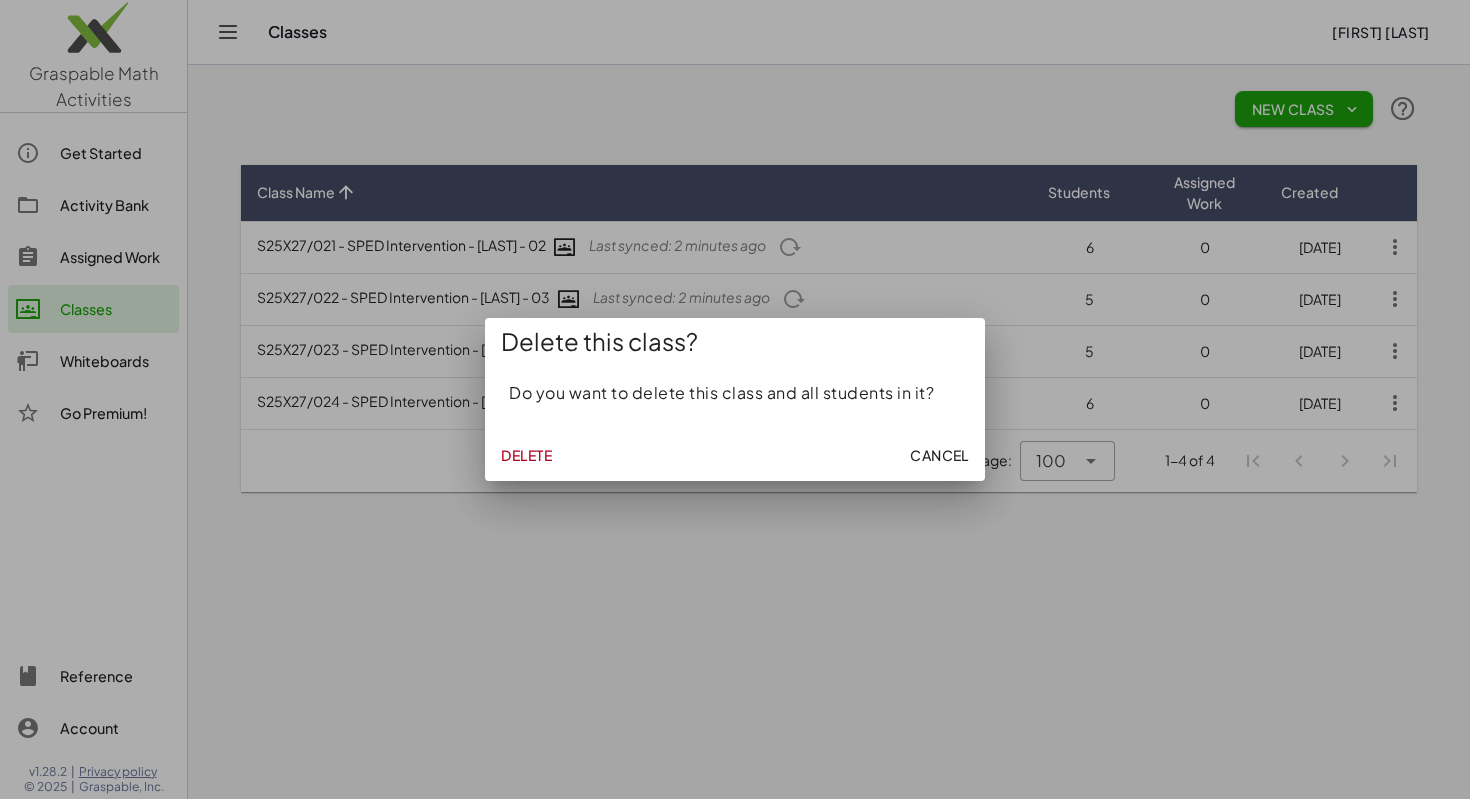 click on "Delete" 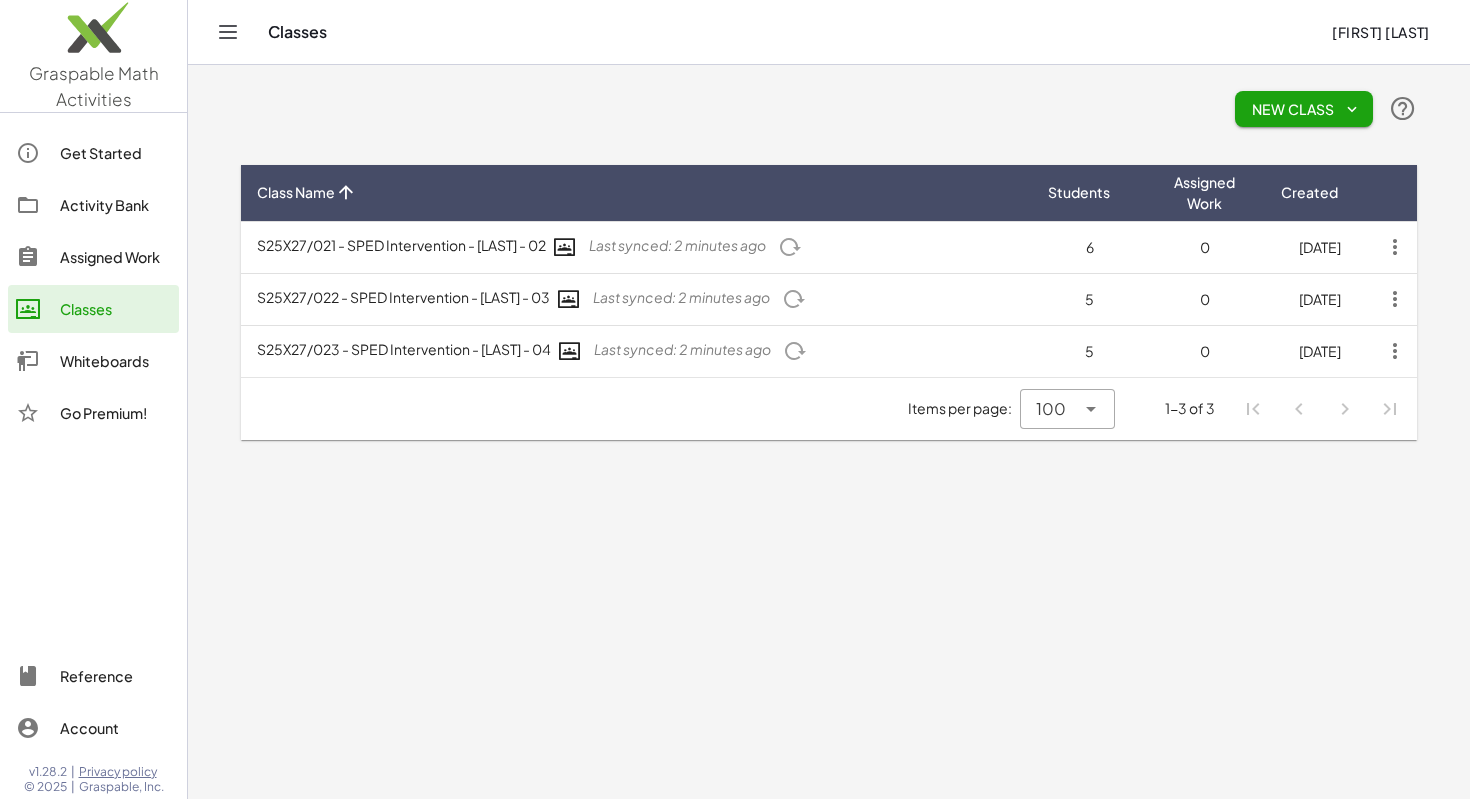 click 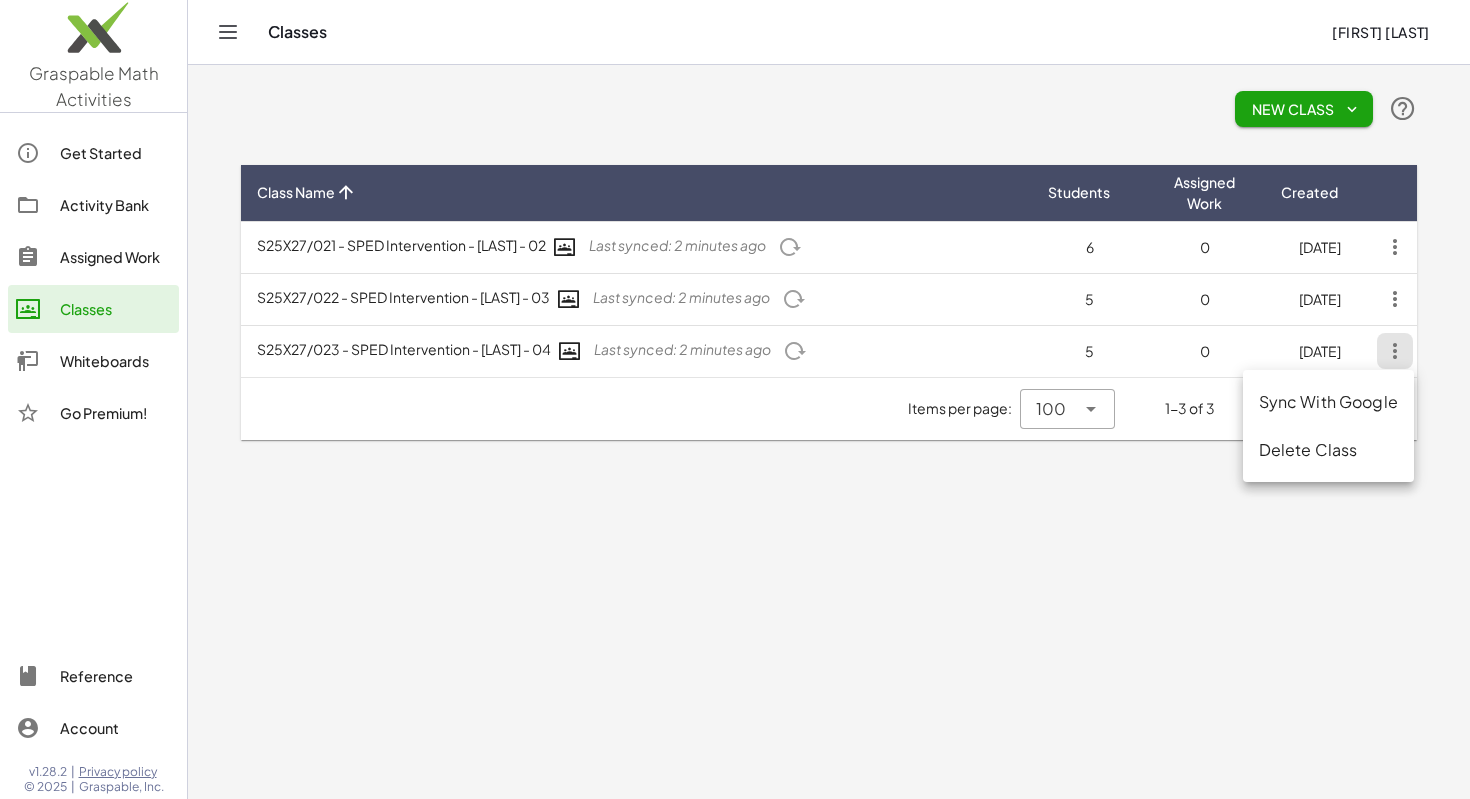 click on "Delete Class" 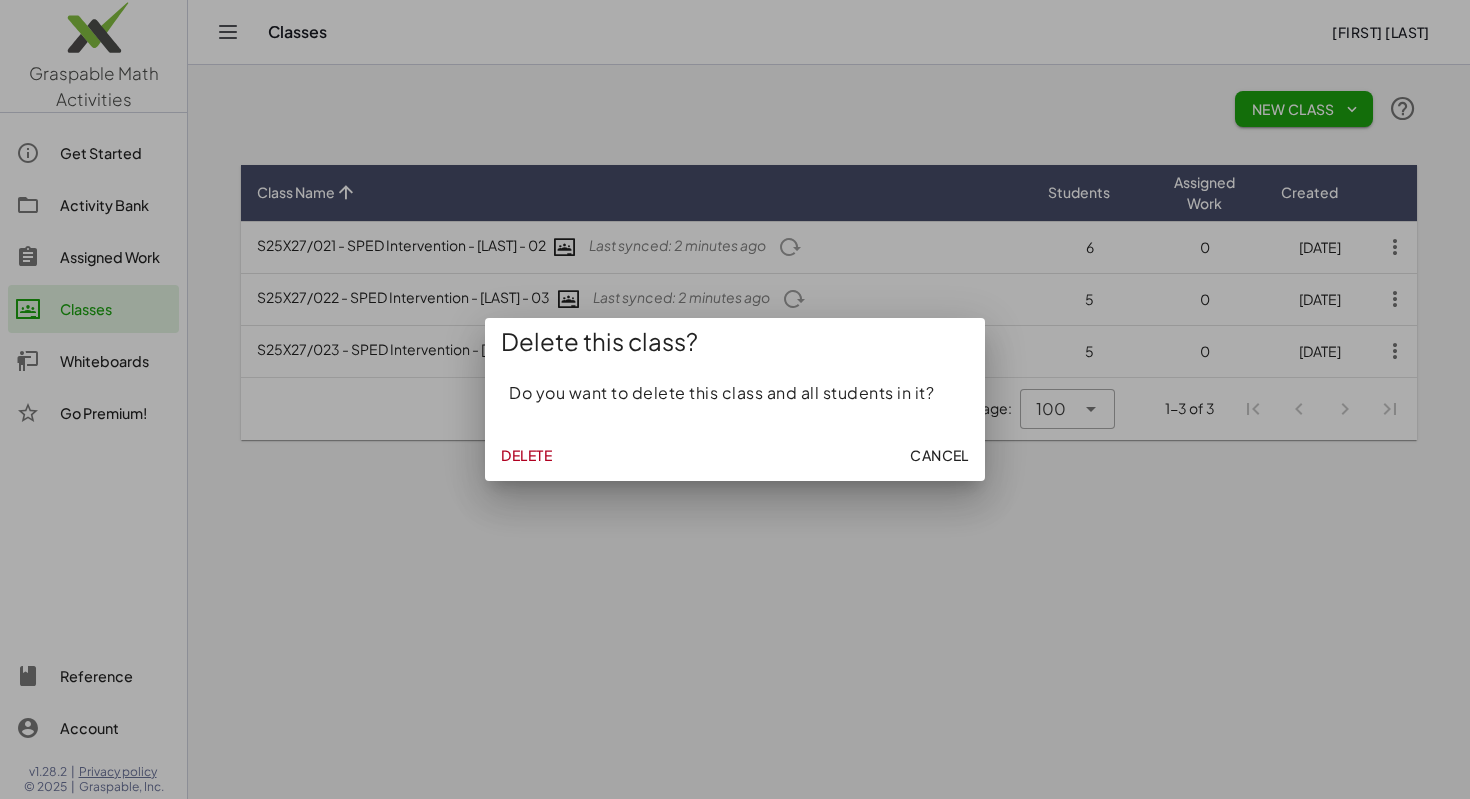 click on "Delete" 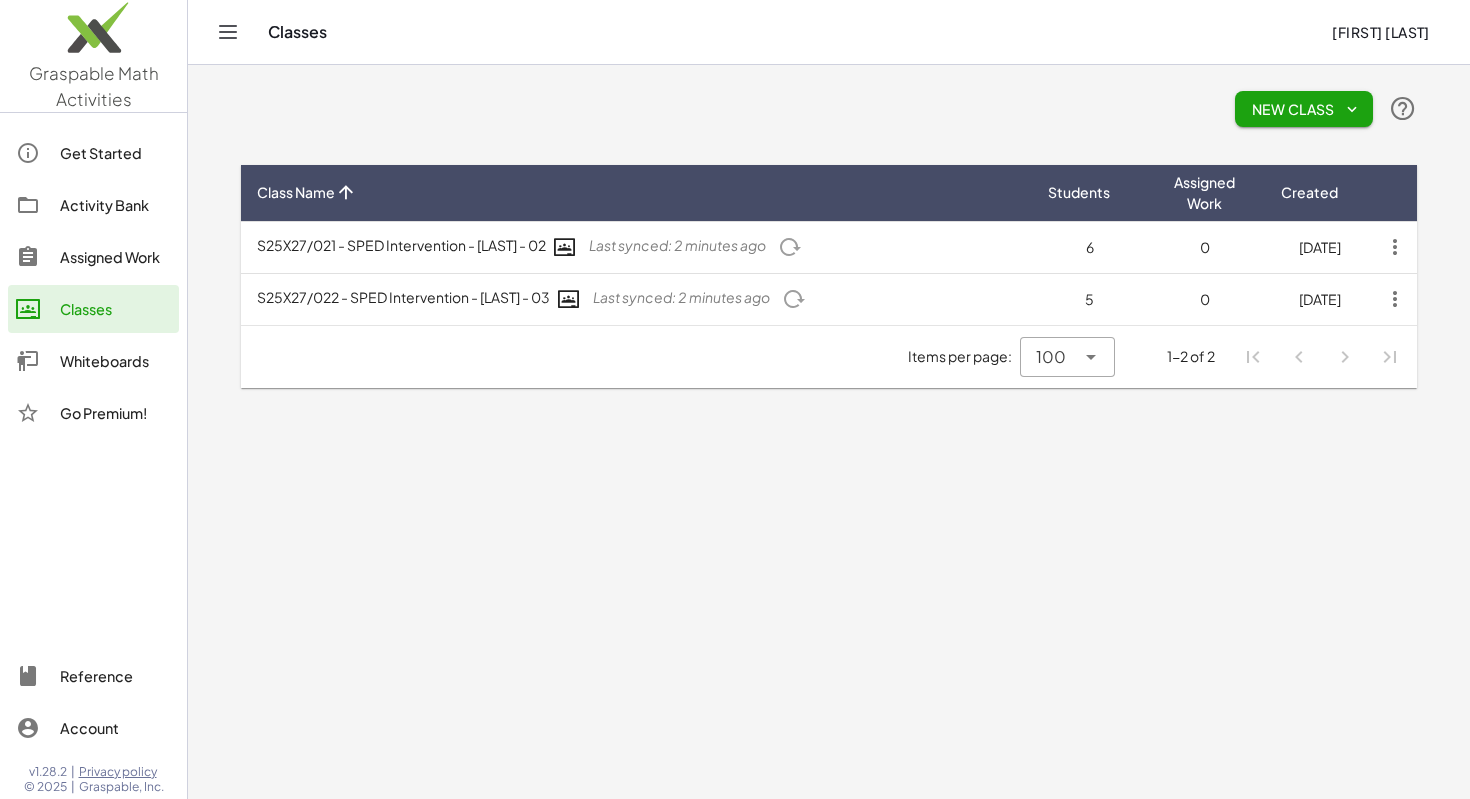 click 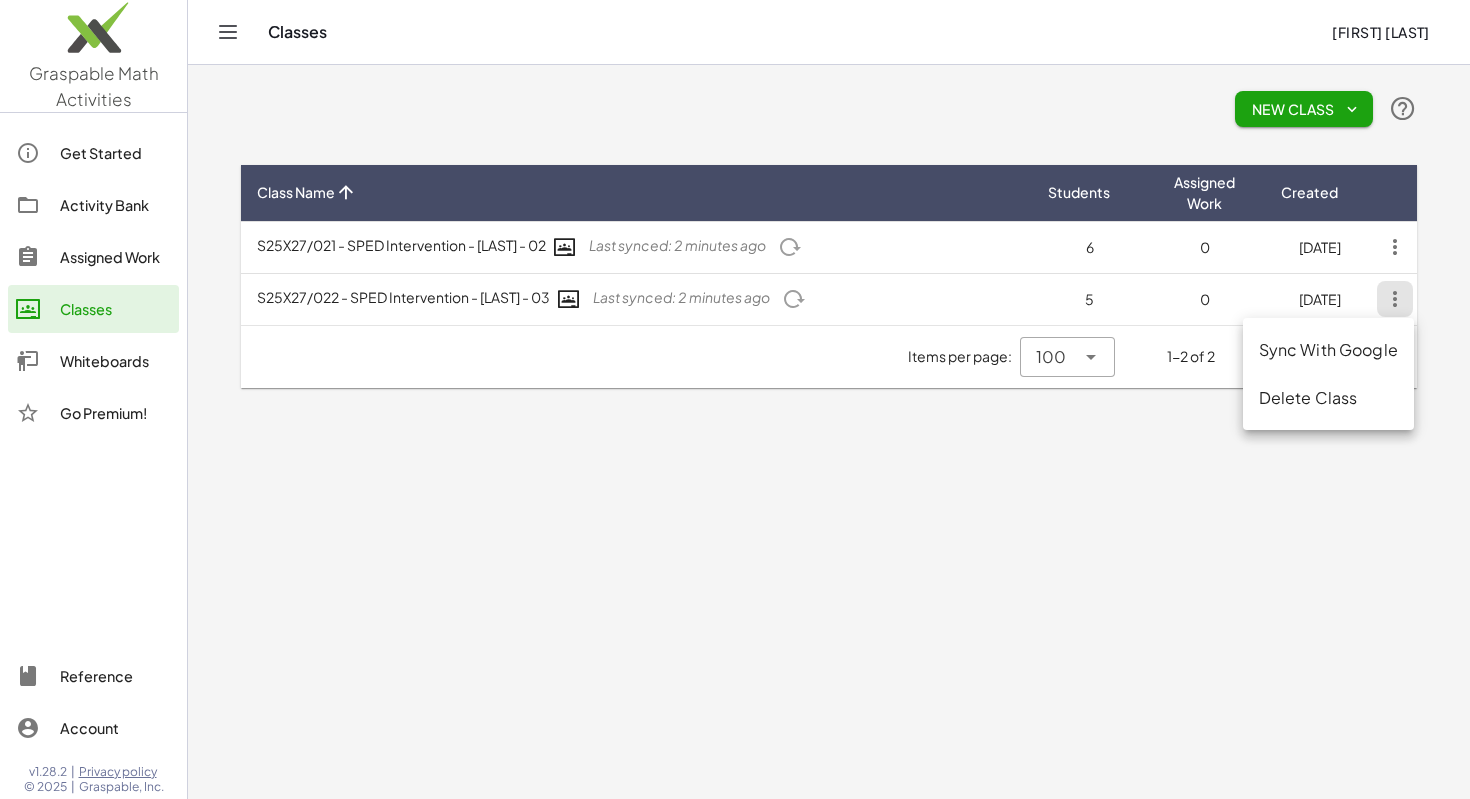 click on "Delete Class" 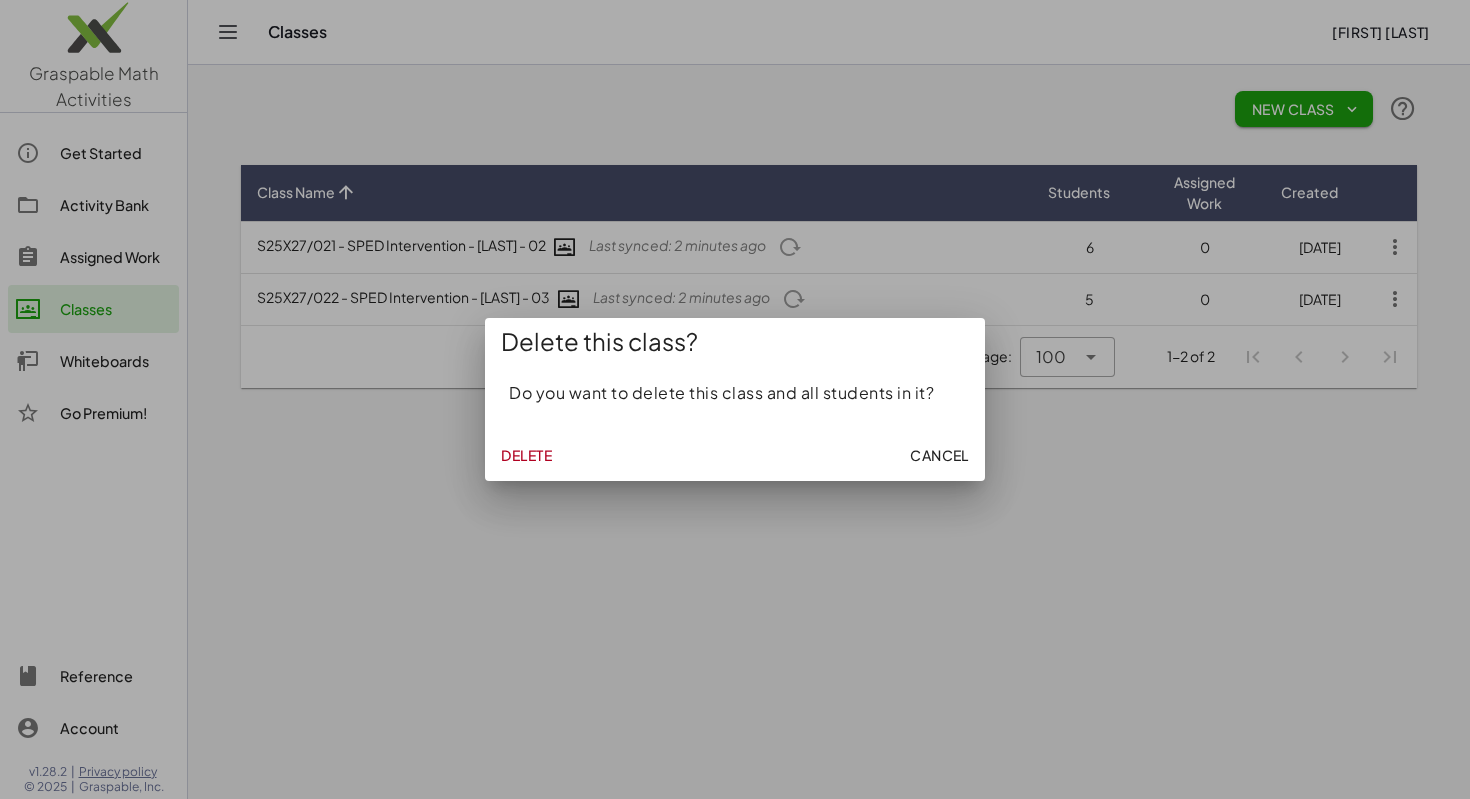 click on "Delete  Cancel" 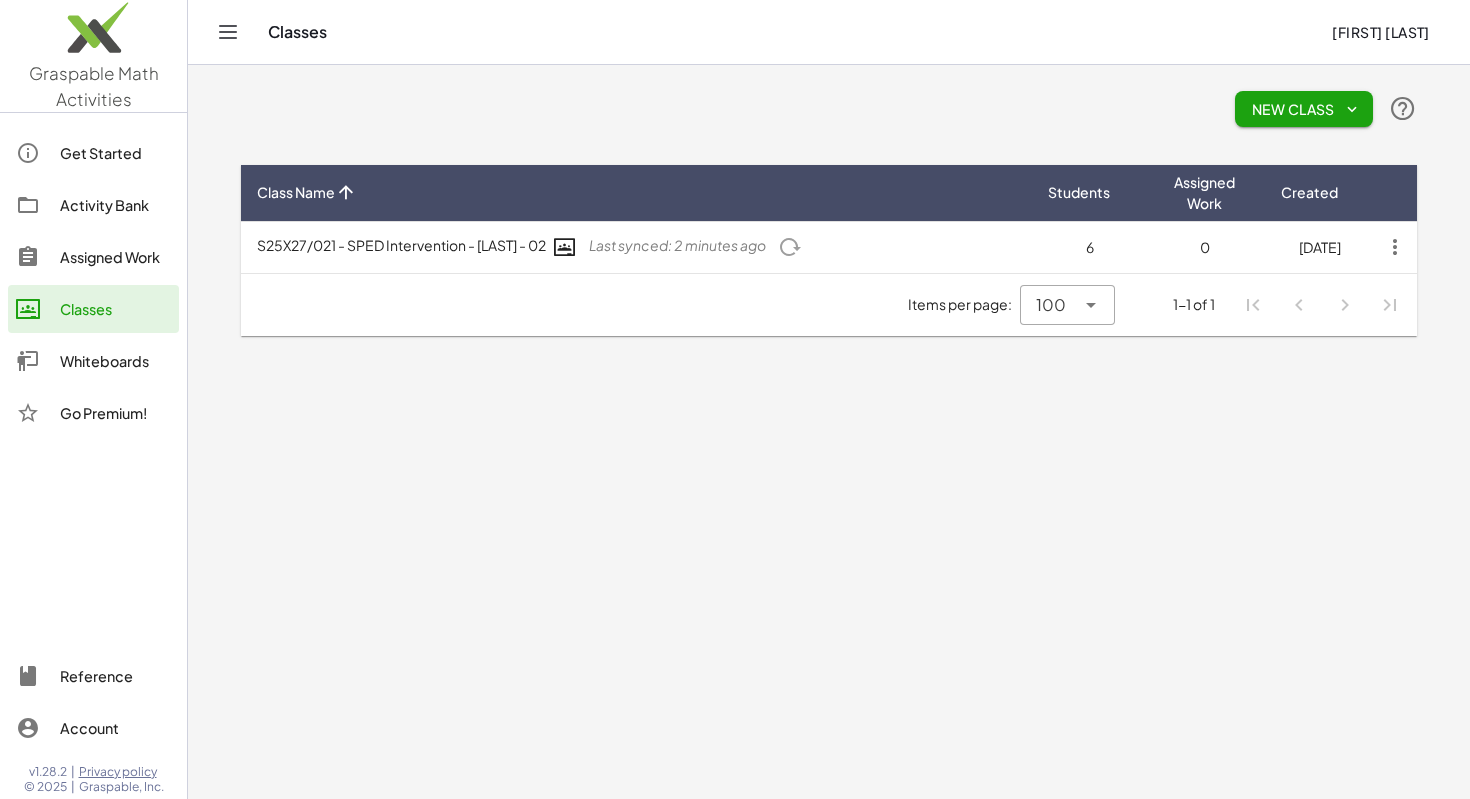 click 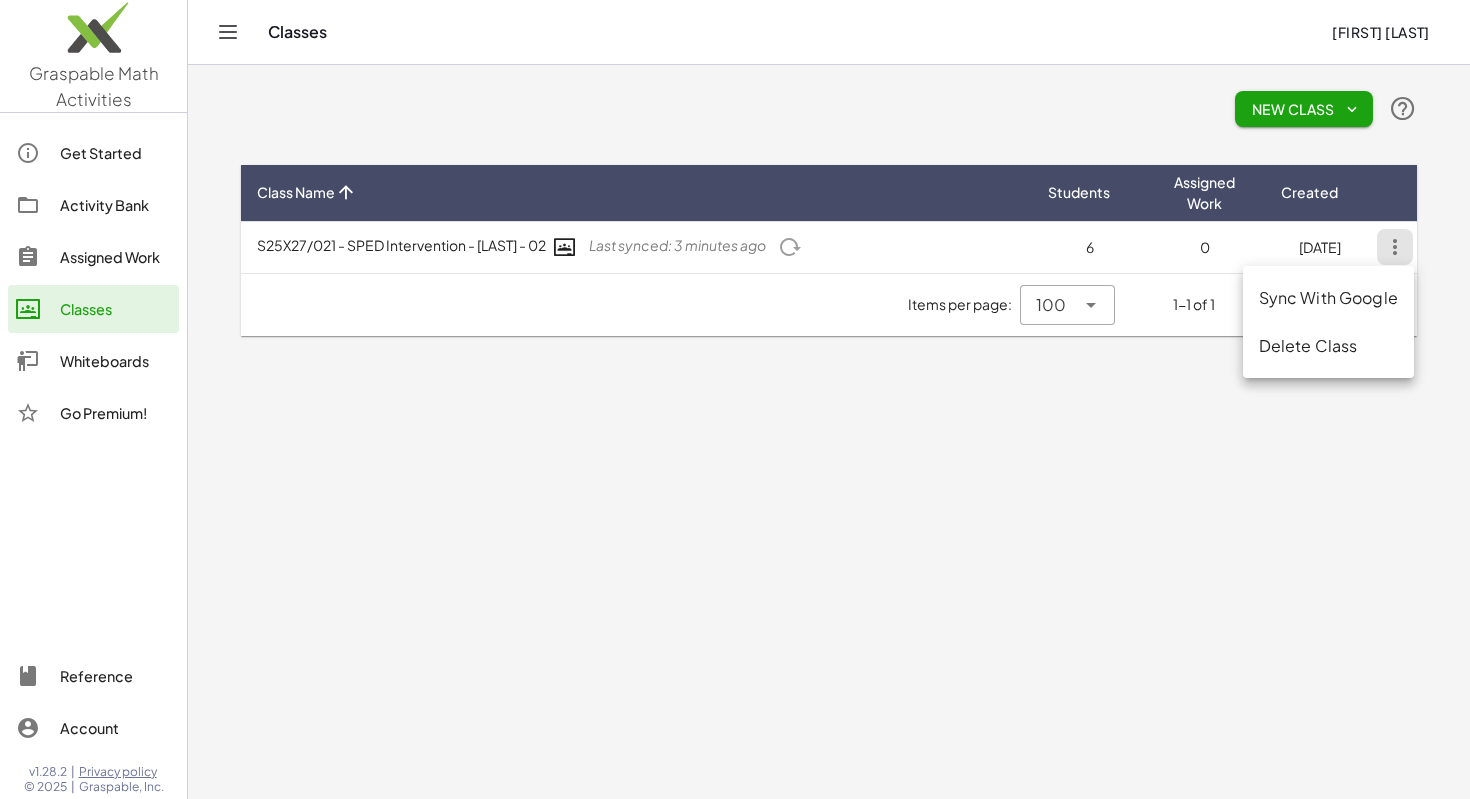 click on "Sync With Google Delete Class" 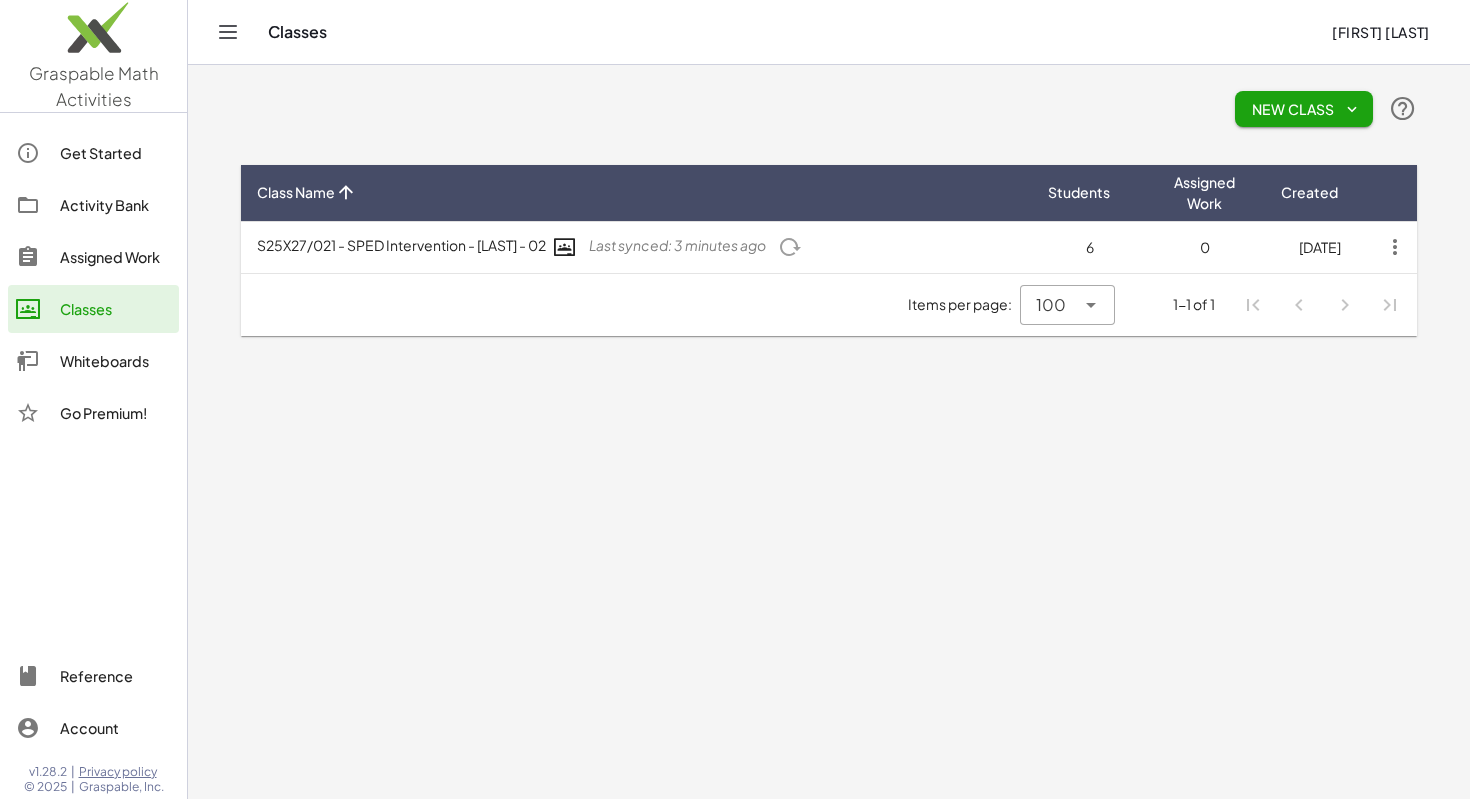 click 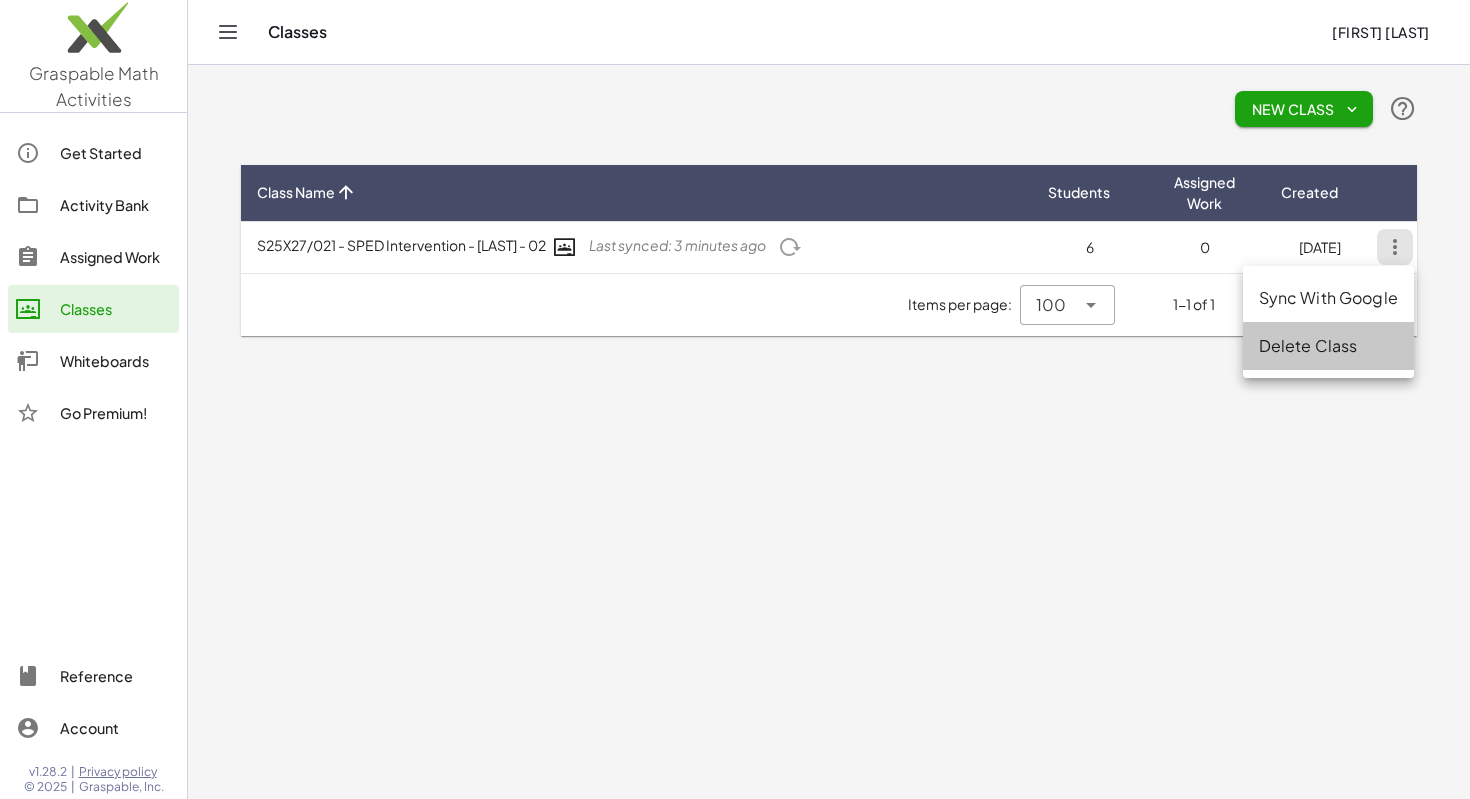 click on "Delete Class" 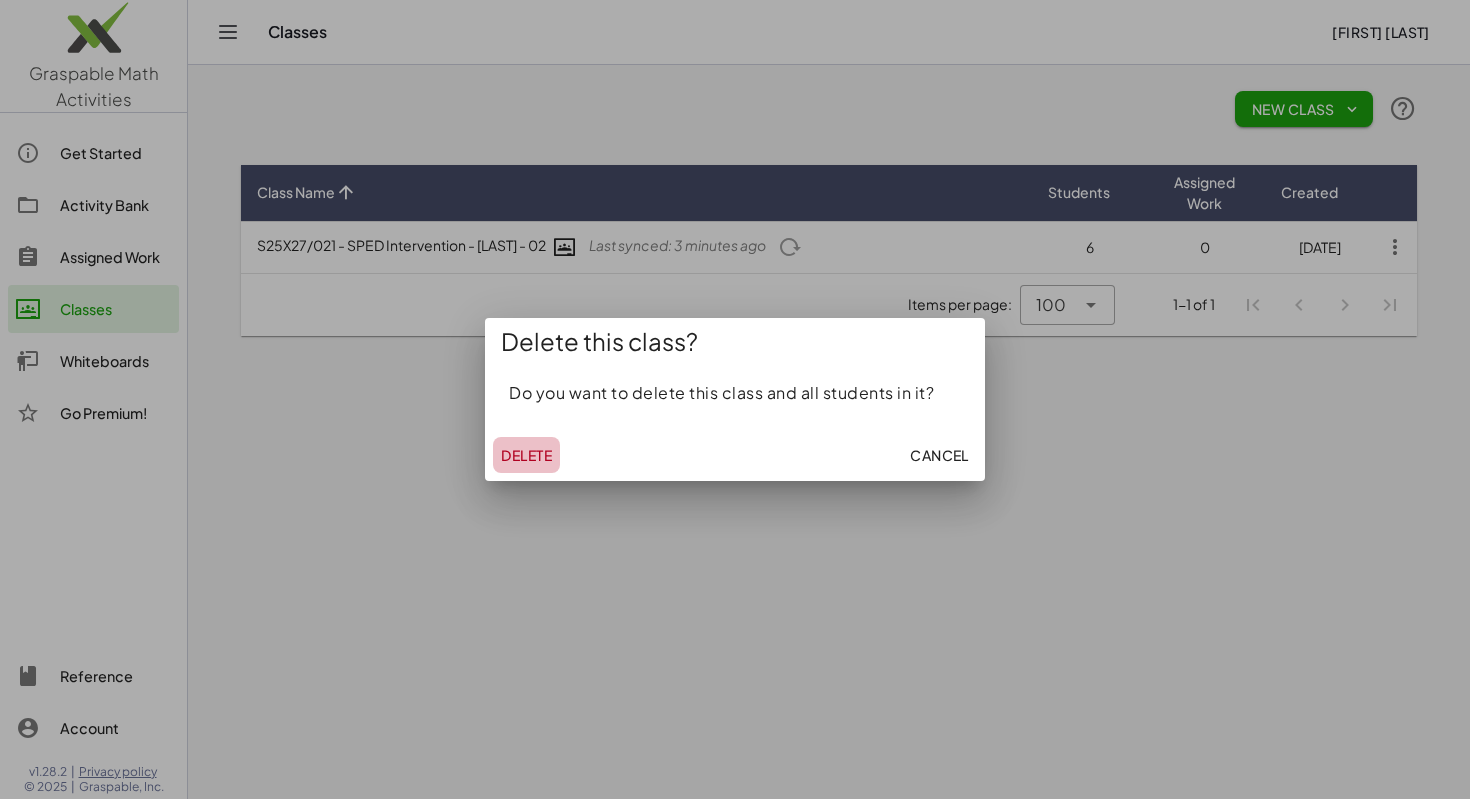 click on "Delete" 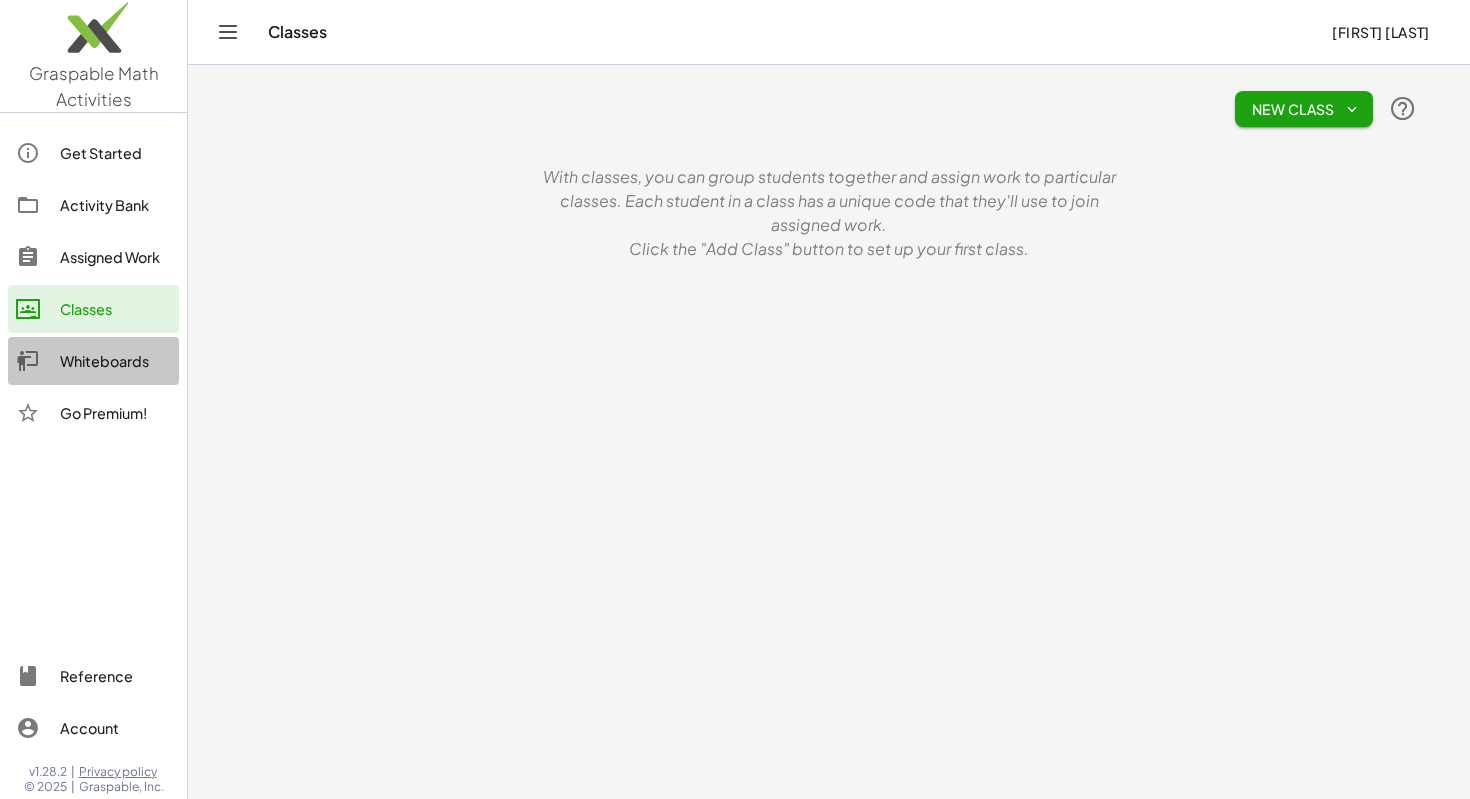 click on "Whiteboards" 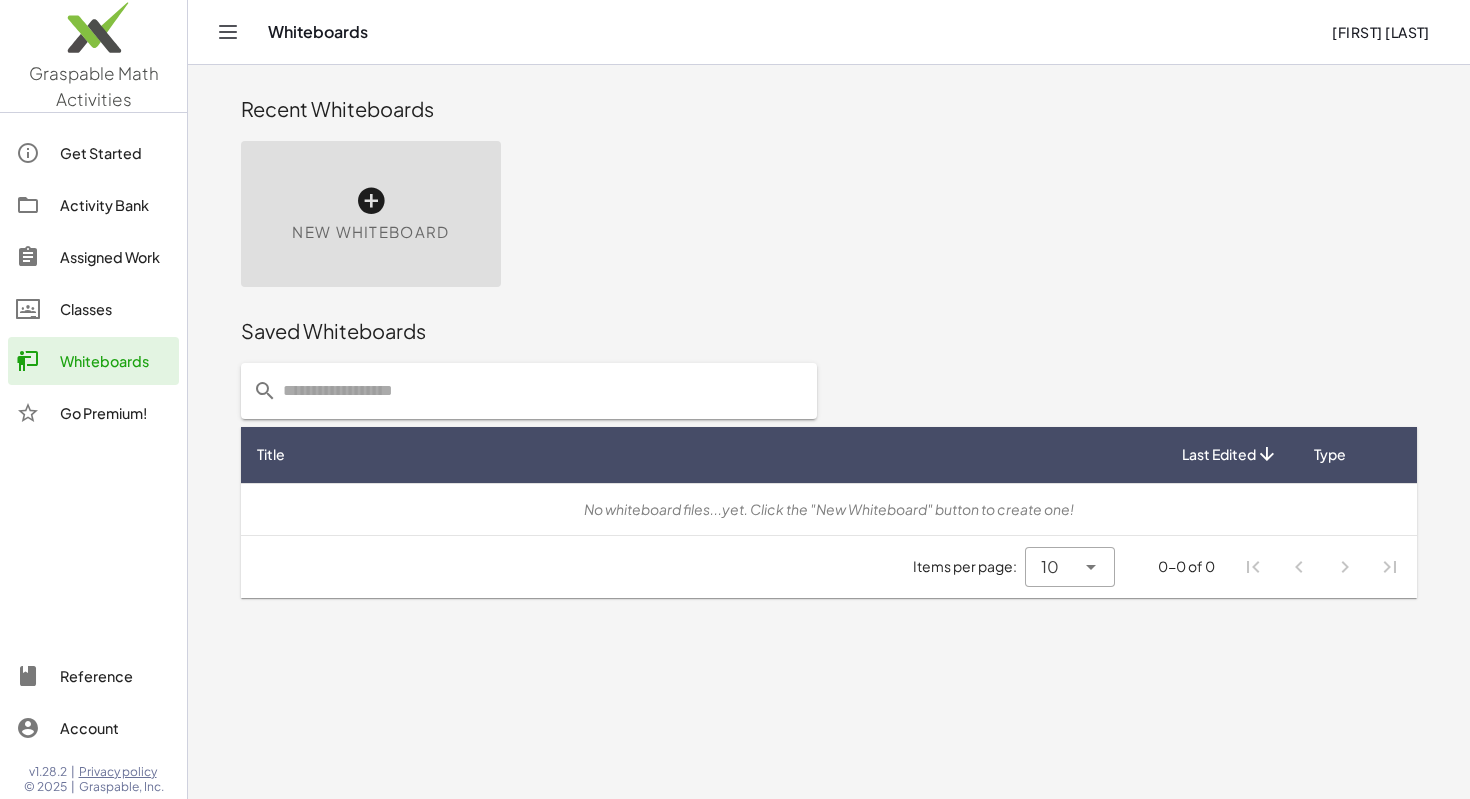 click on "Assigned Work" 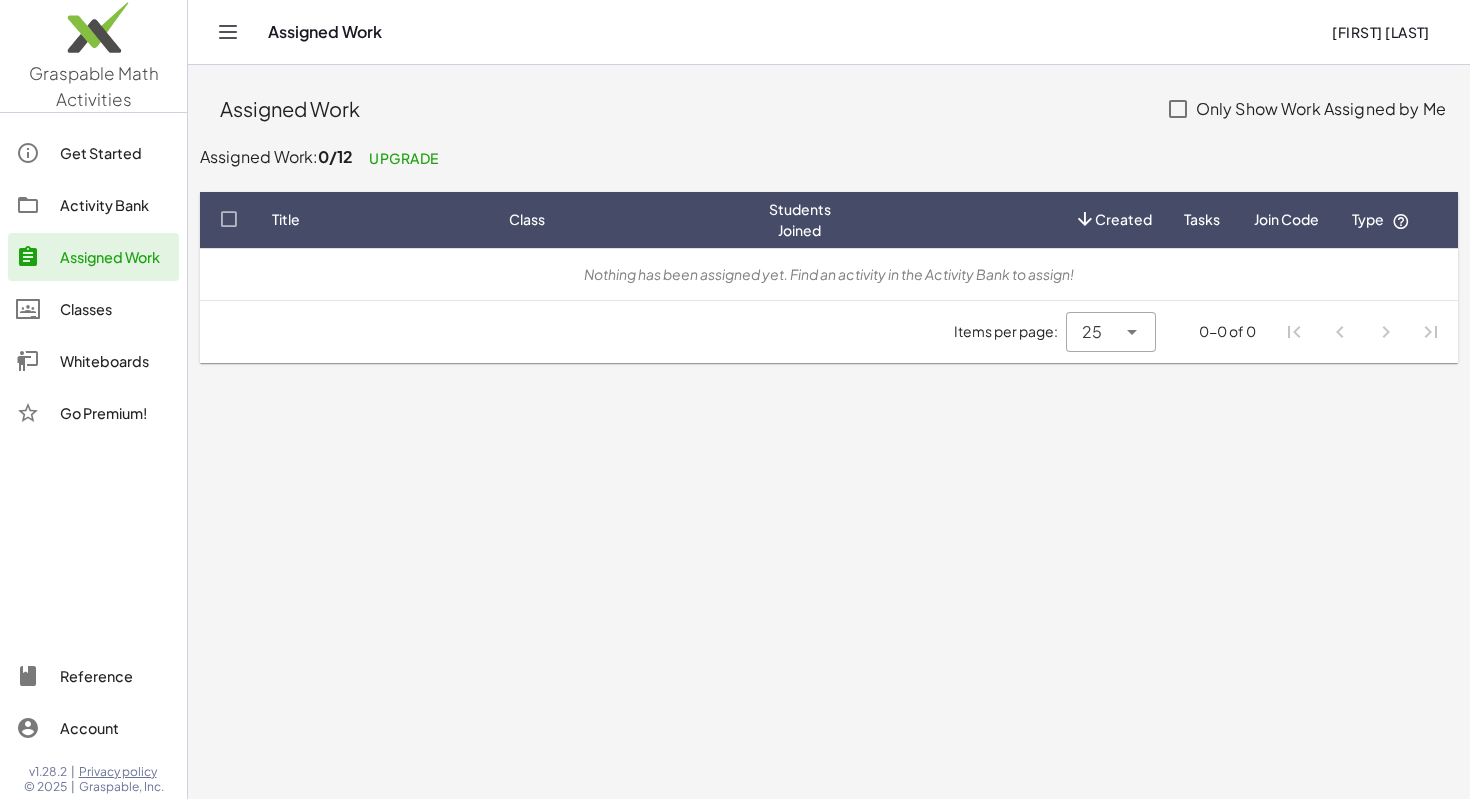 click on "Activity Bank" 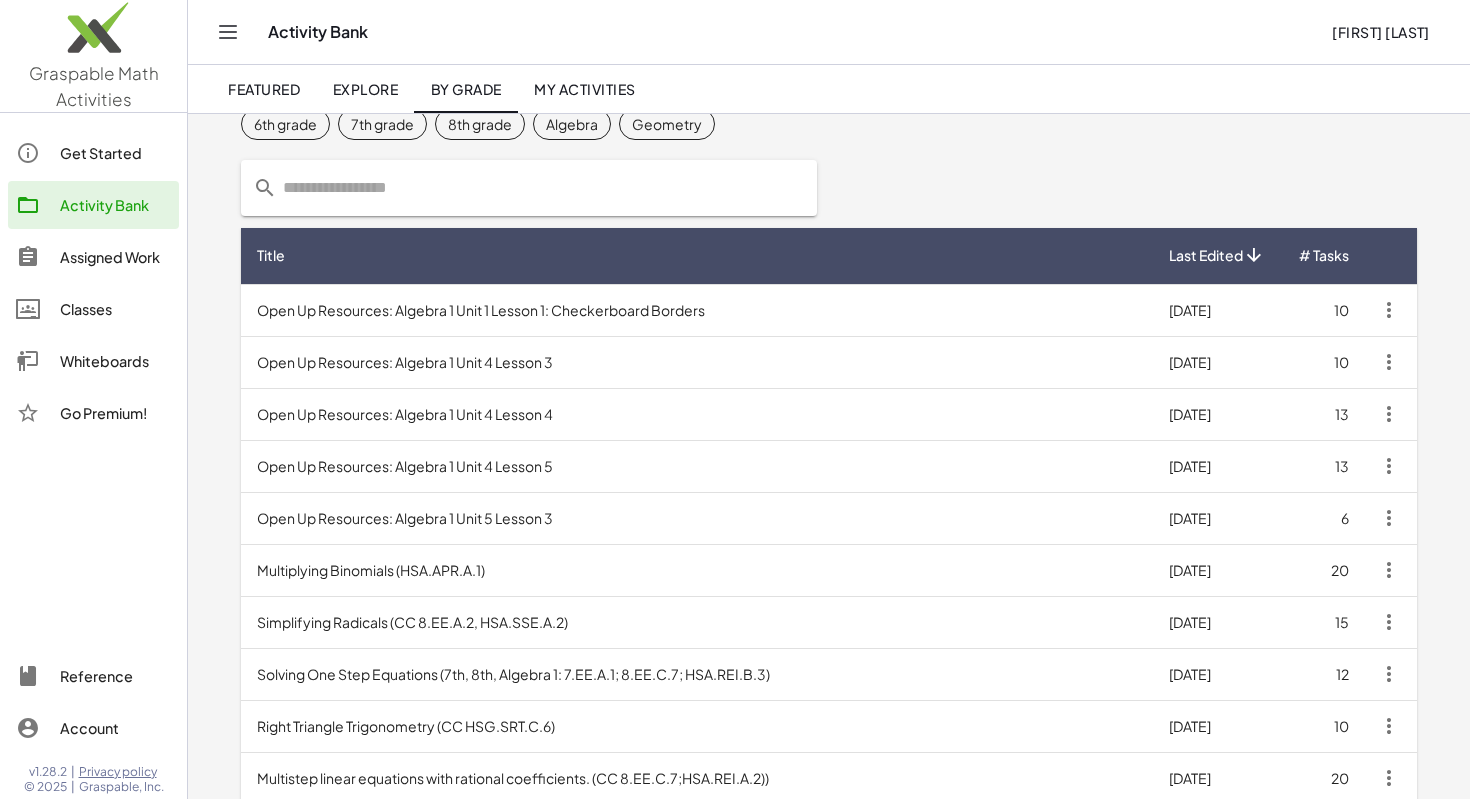 scroll, scrollTop: 0, scrollLeft: 0, axis: both 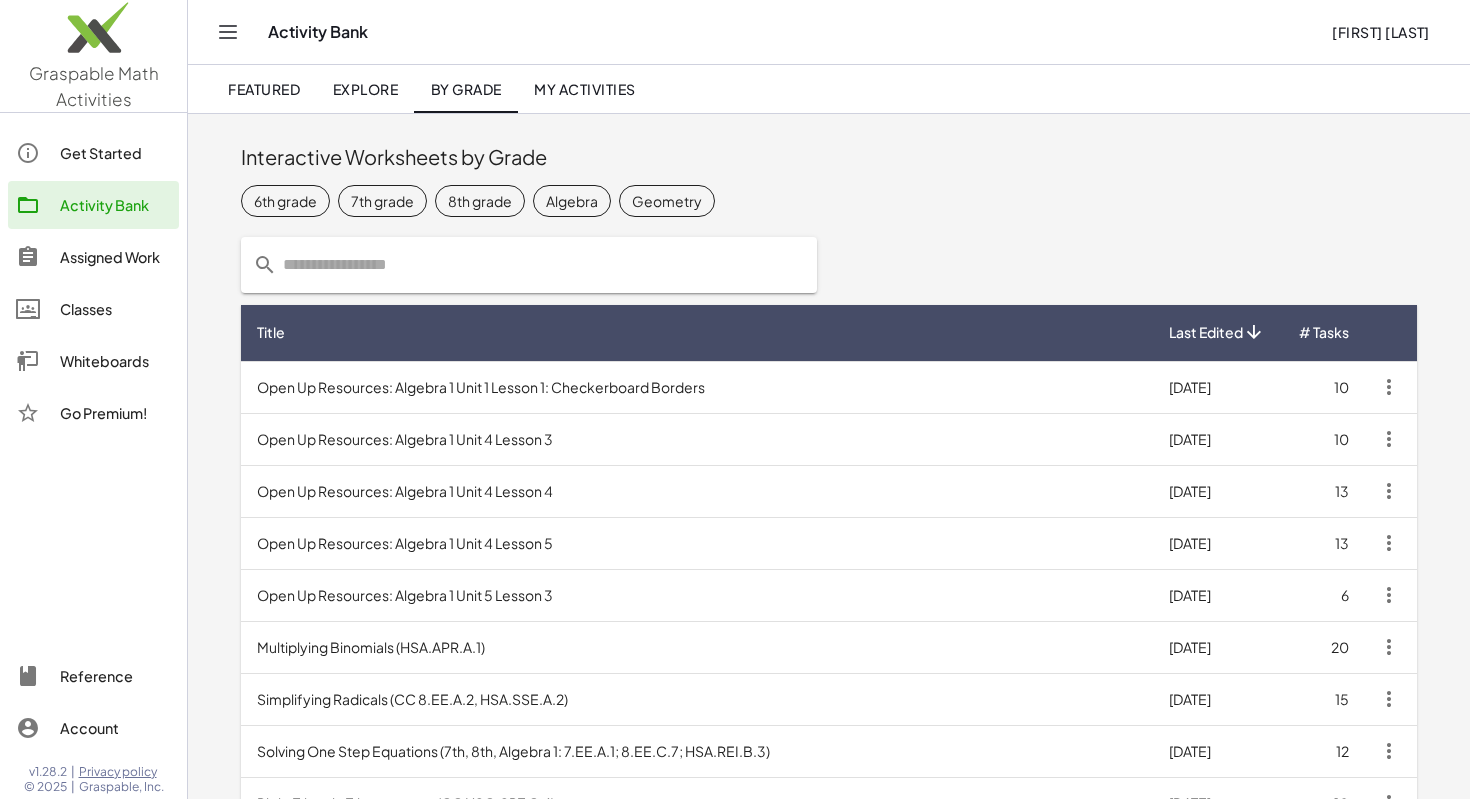 click on "Explore" 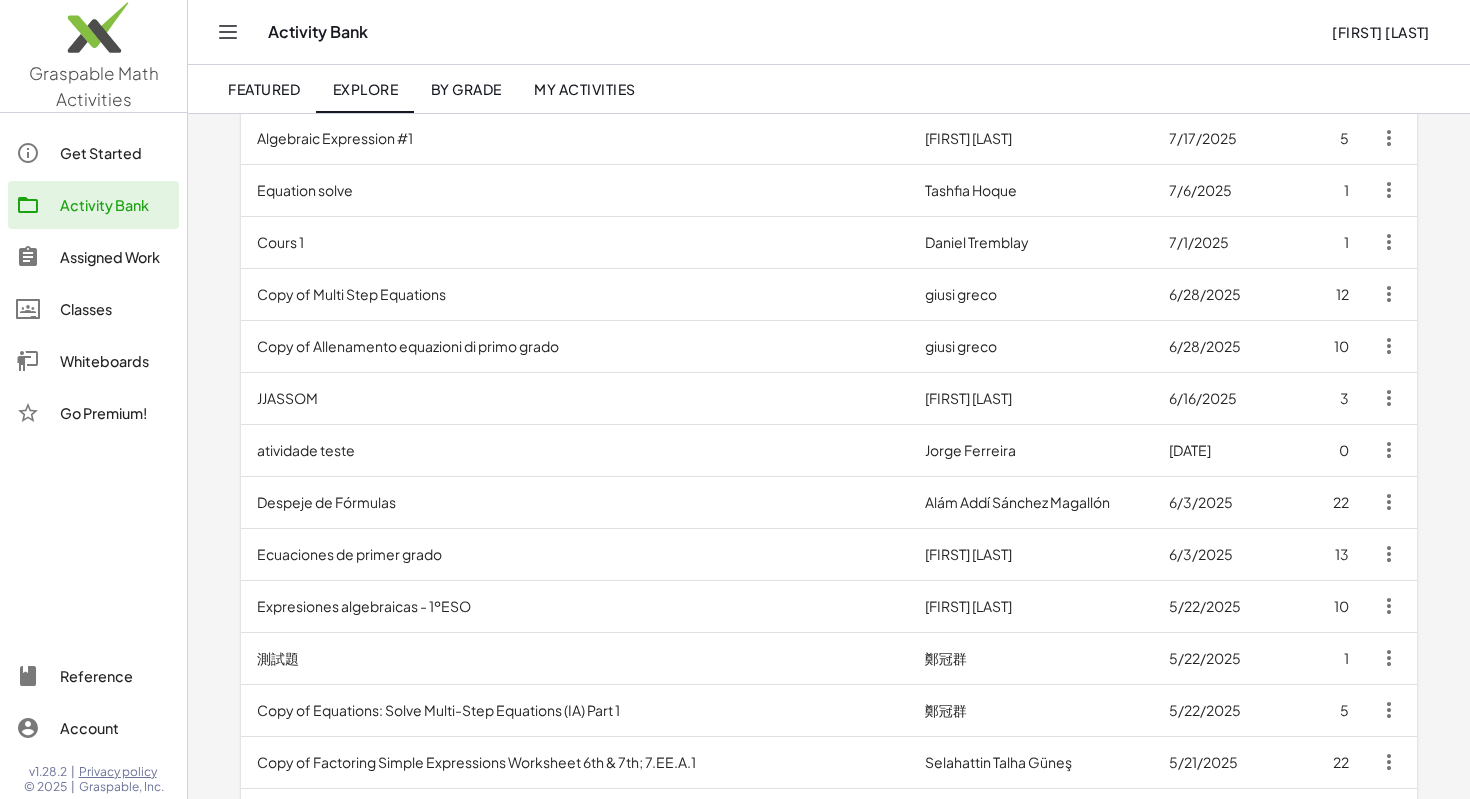 scroll, scrollTop: 0, scrollLeft: 0, axis: both 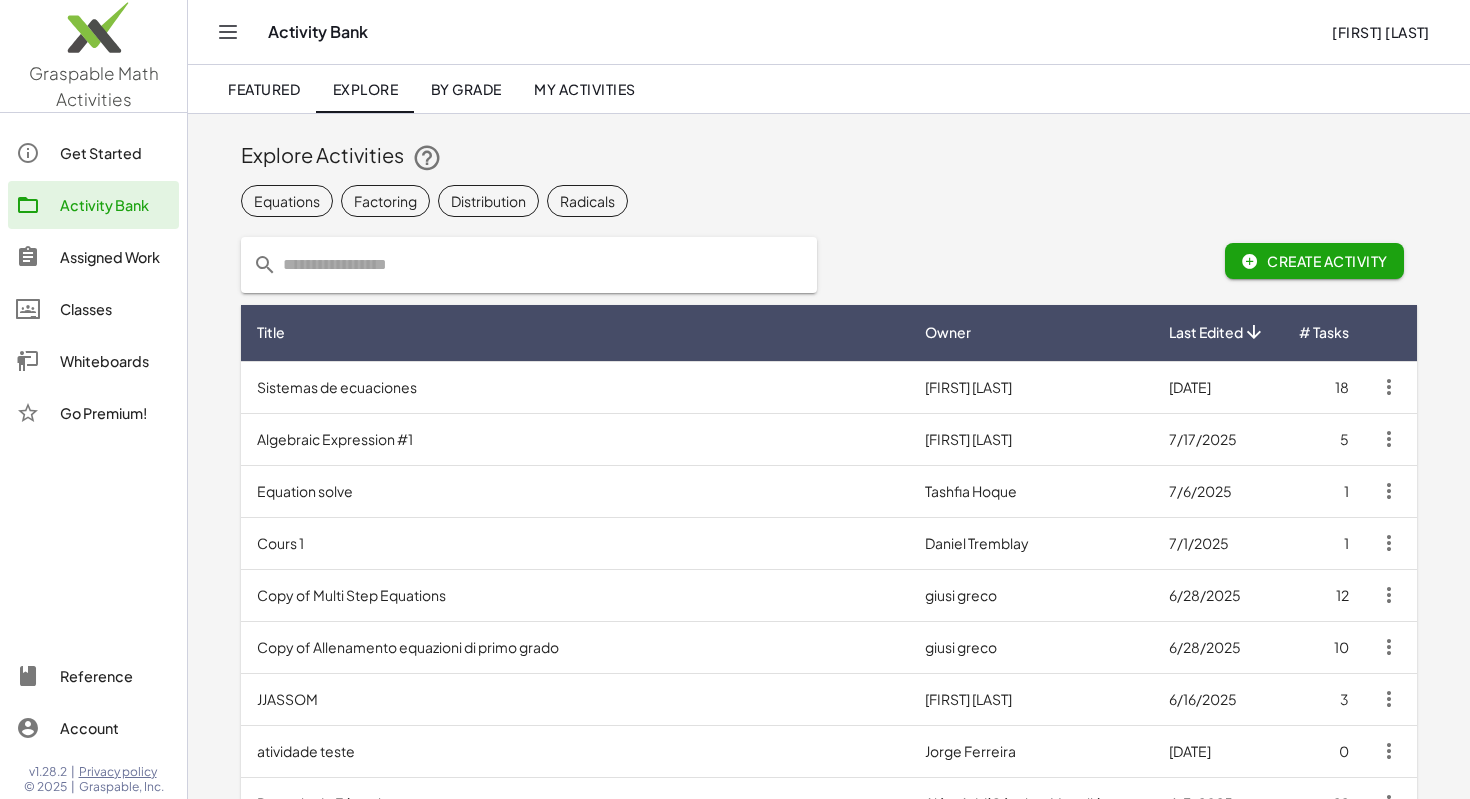 click on "Featured" 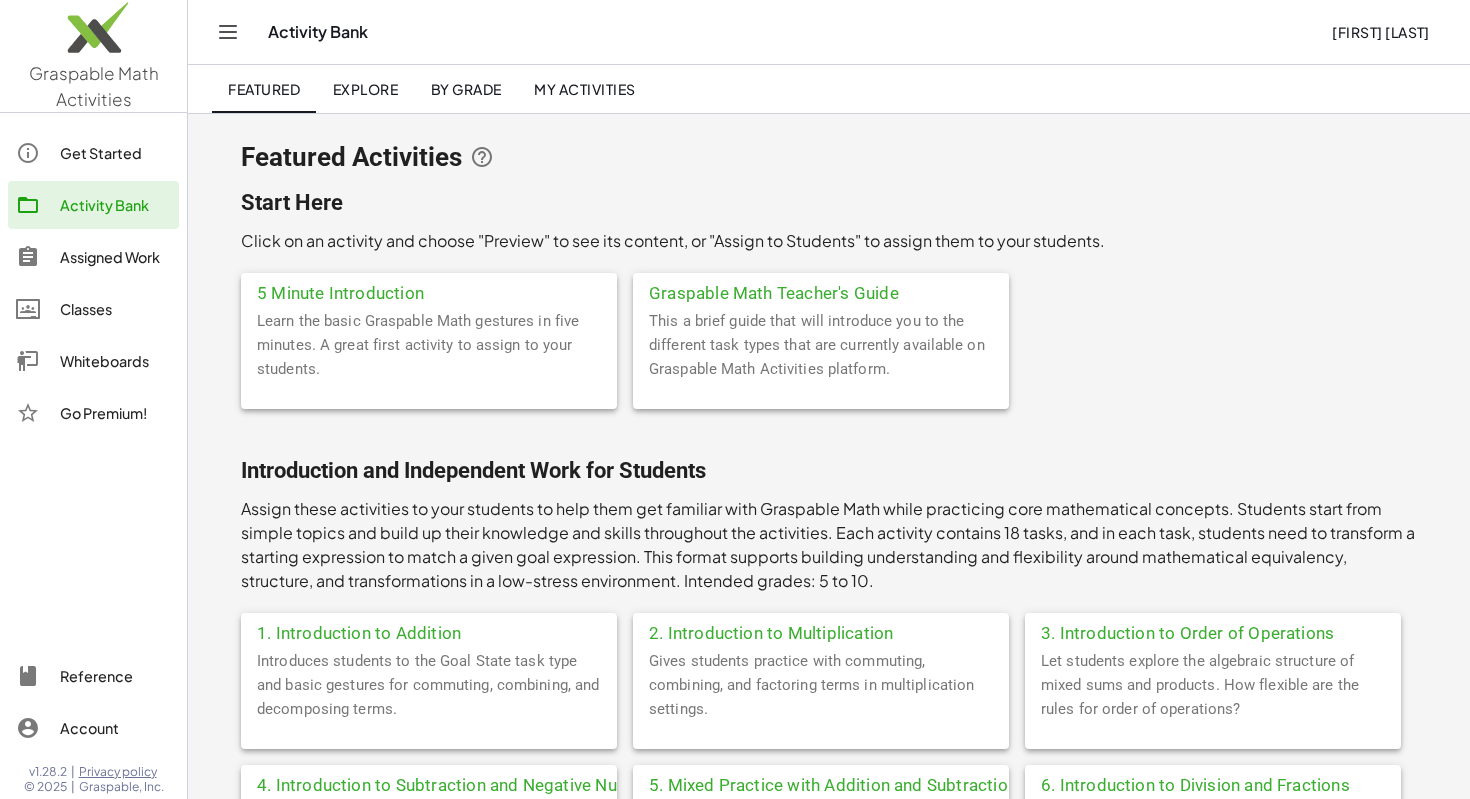 click on "Get Started" 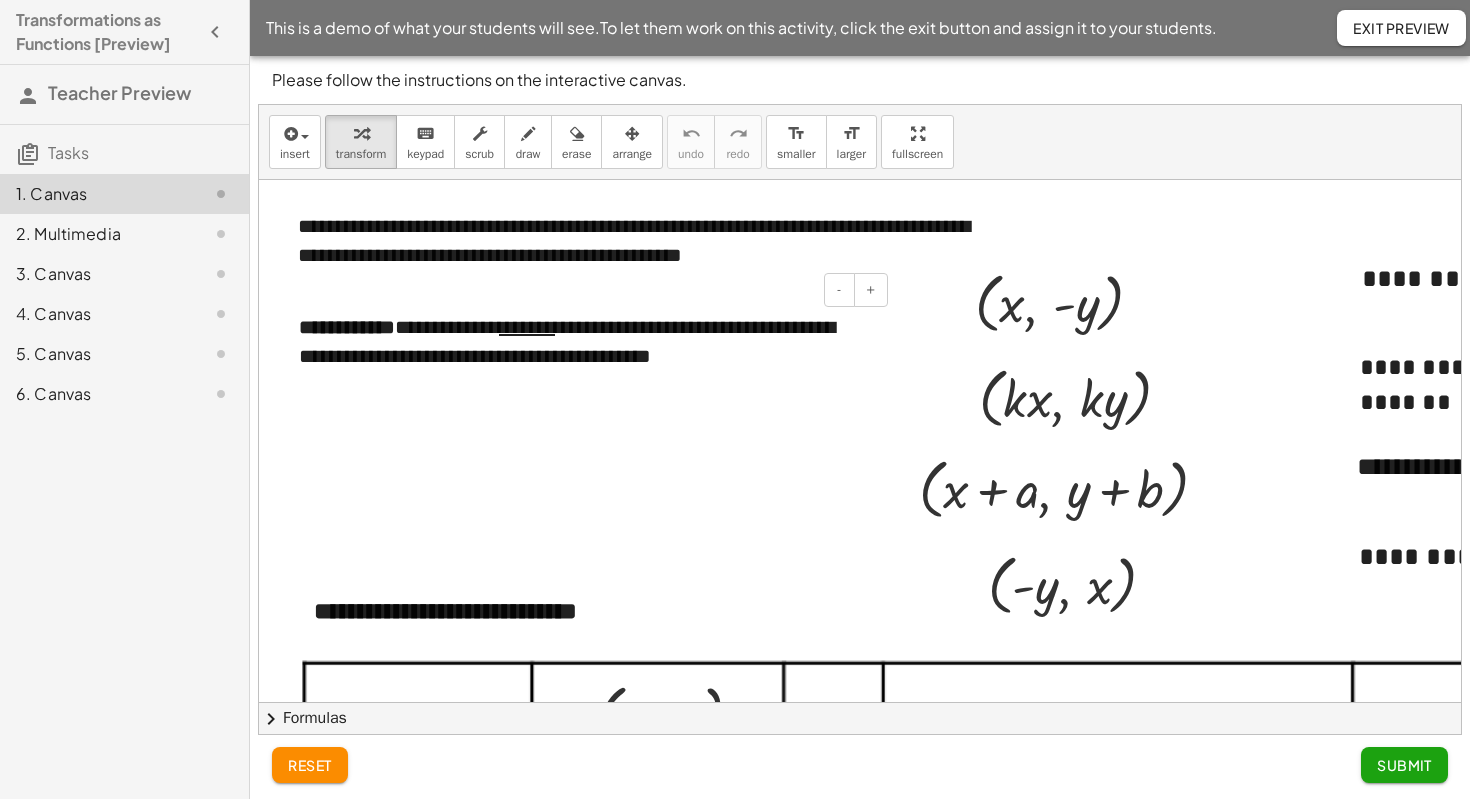 scroll, scrollTop: 0, scrollLeft: 0, axis: both 